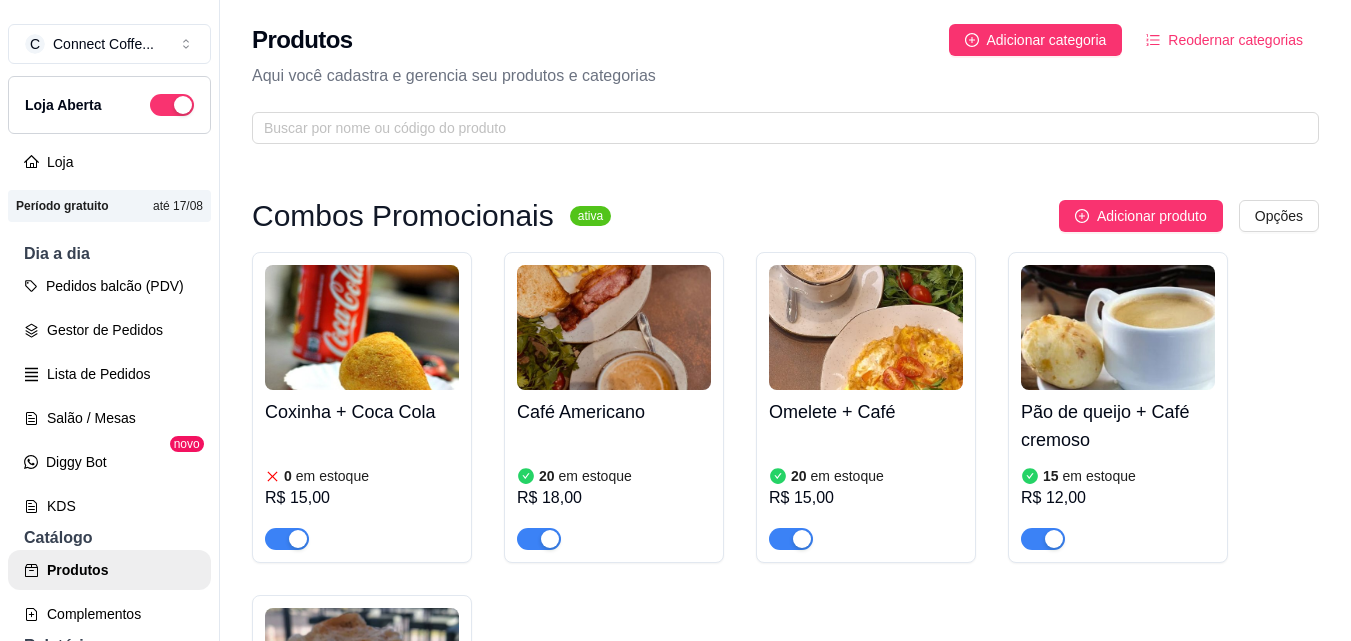 scroll, scrollTop: 0, scrollLeft: 0, axis: both 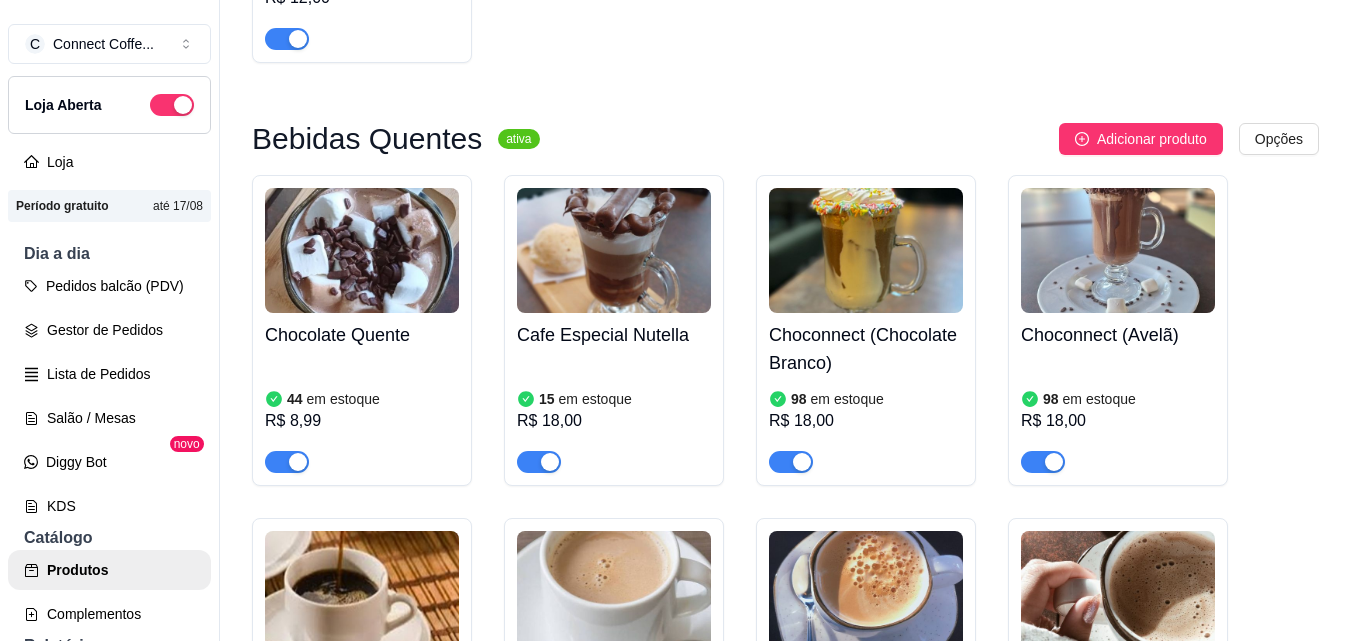click at bounding box center (362, 250) 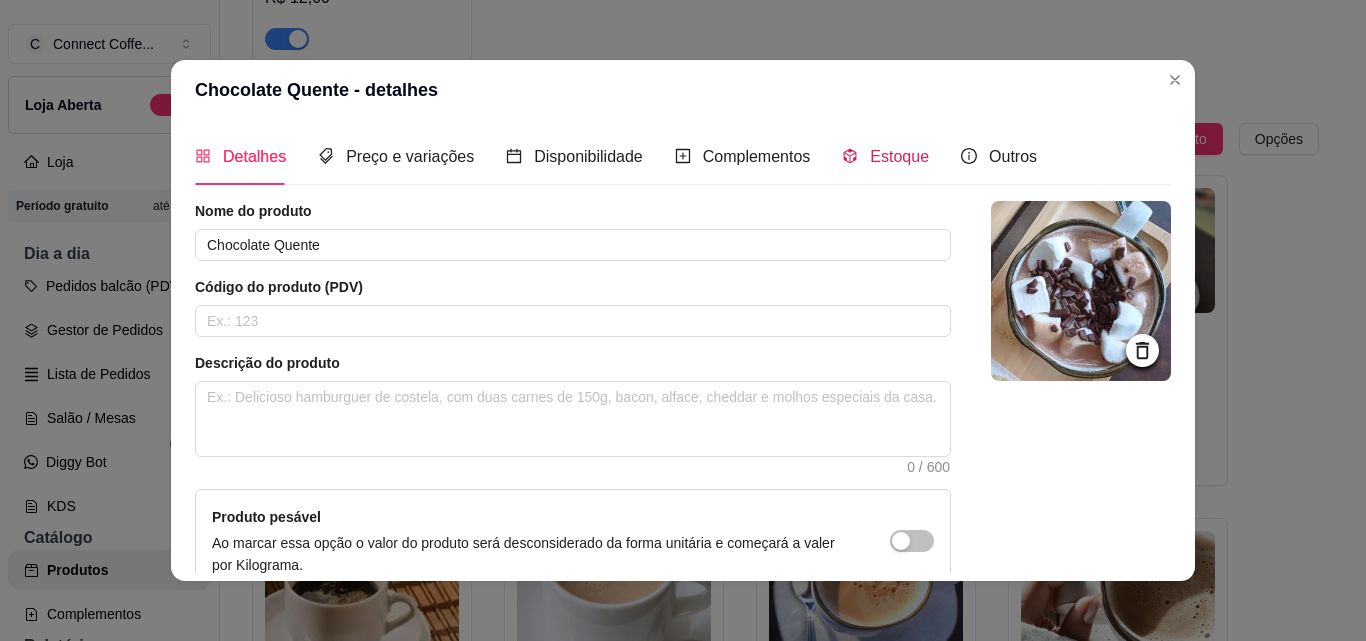 click on "Estoque" at bounding box center [899, 156] 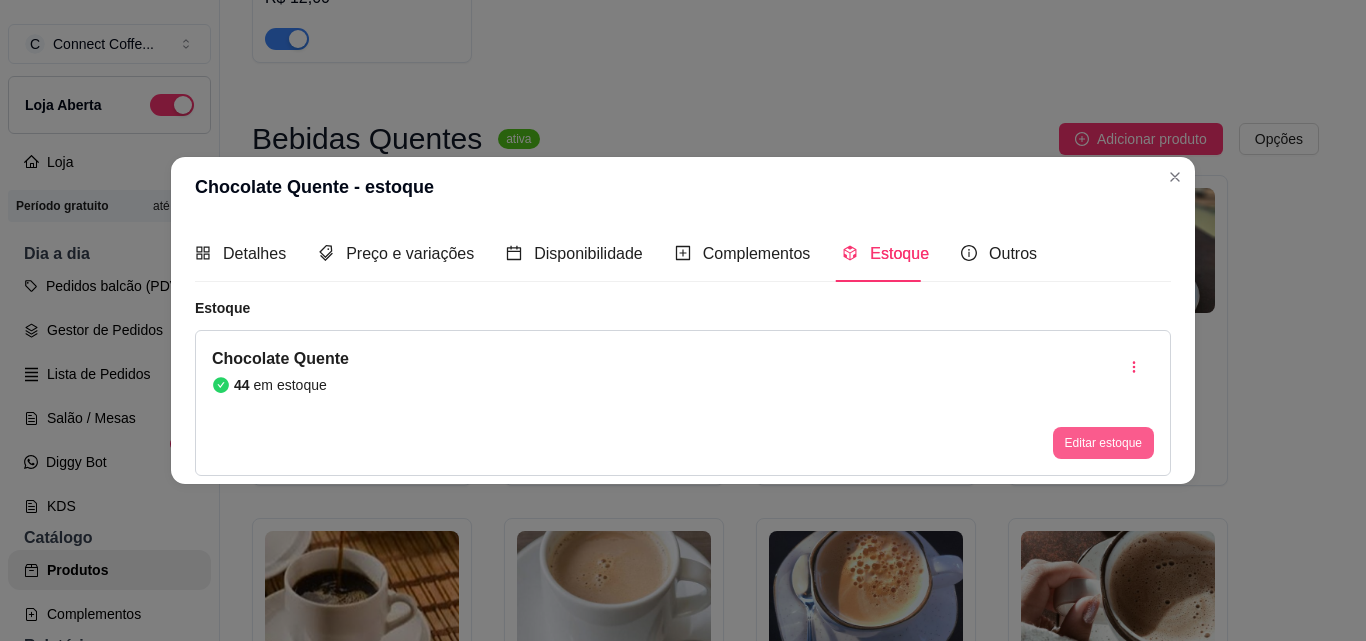 click on "Editar estoque" at bounding box center (1103, 443) 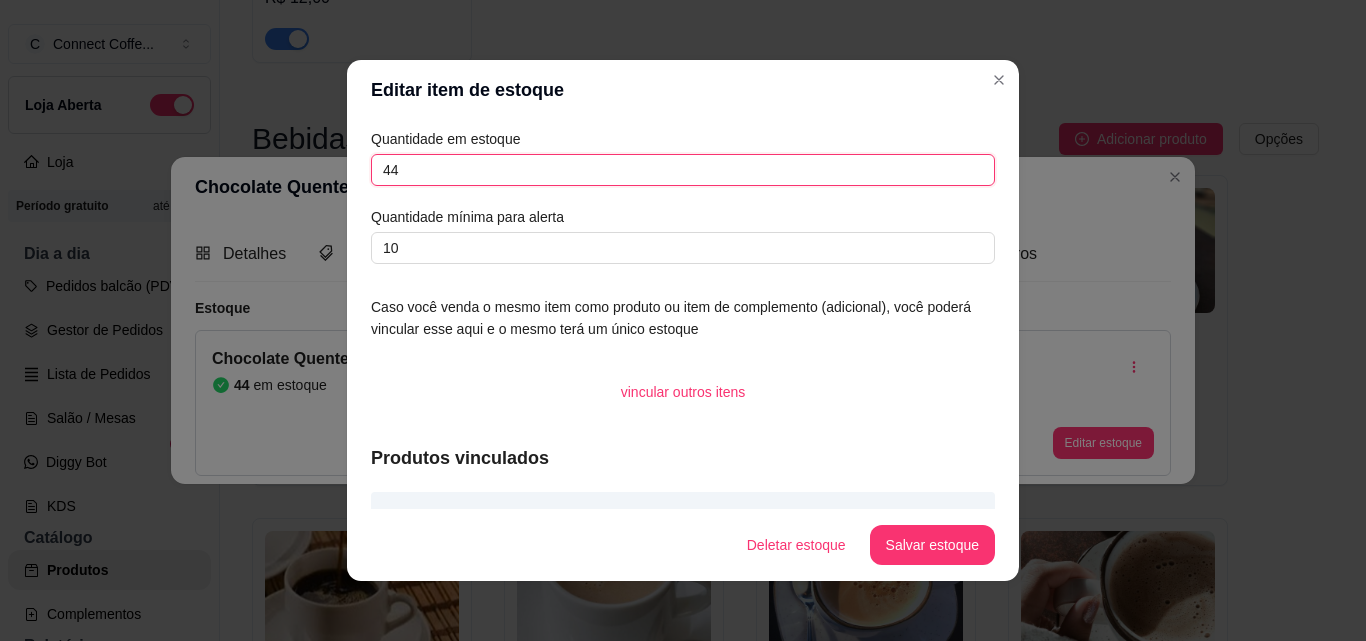 drag, startPoint x: 410, startPoint y: 167, endPoint x: 356, endPoint y: 165, distance: 54.037025 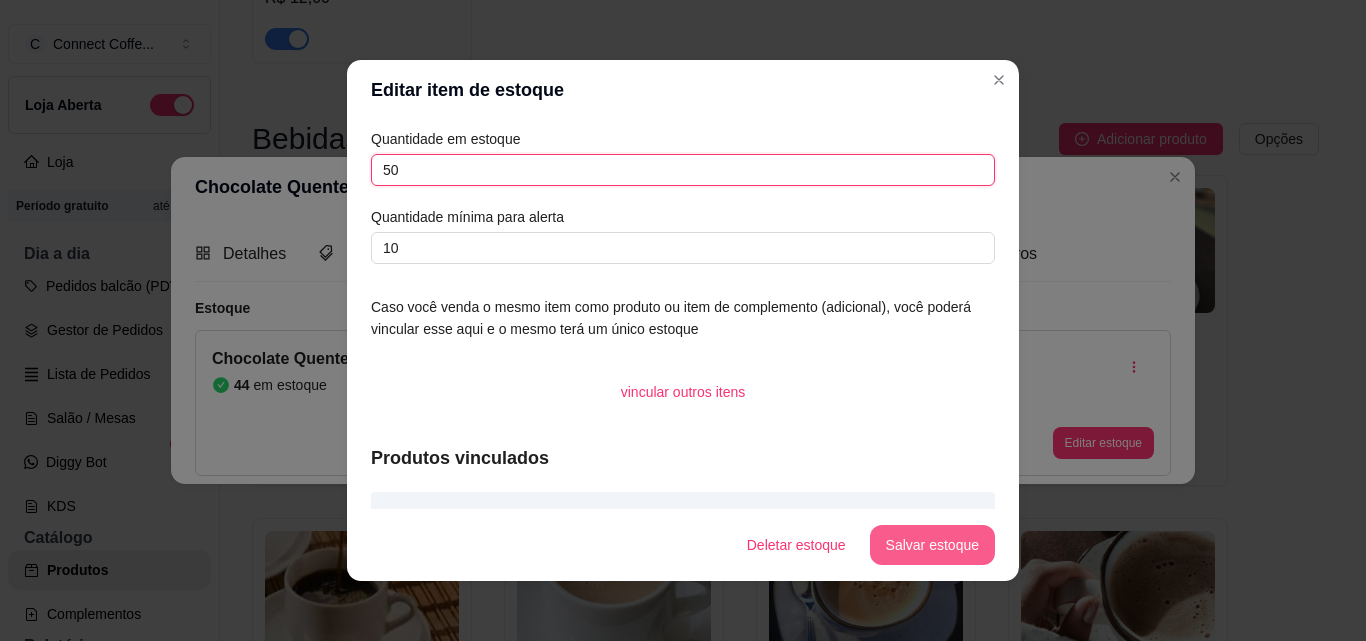 type on "50" 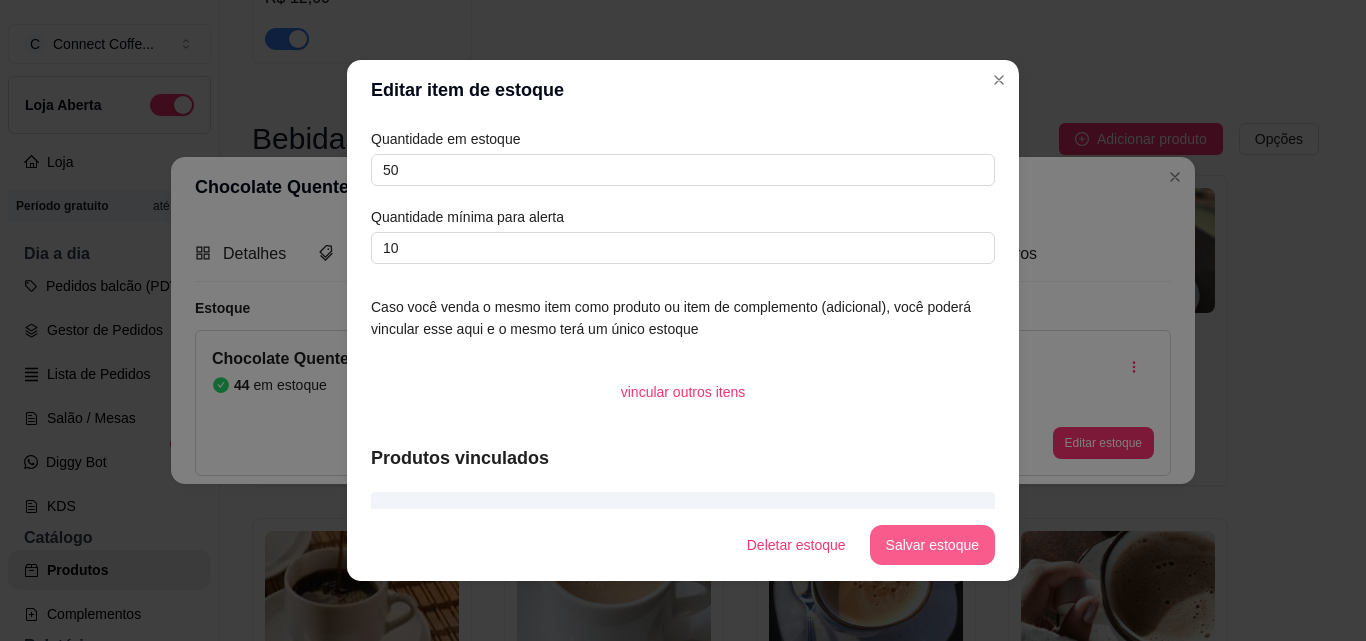 click on "Salvar estoque" at bounding box center (932, 545) 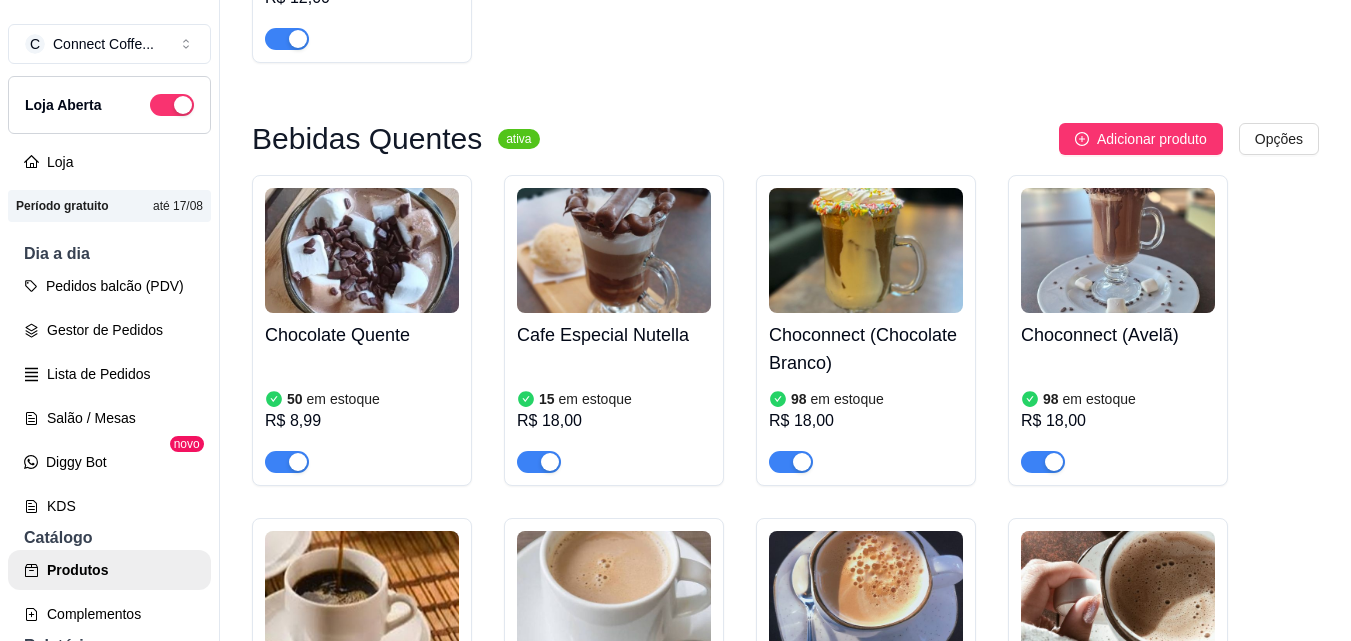 click at bounding box center (614, 250) 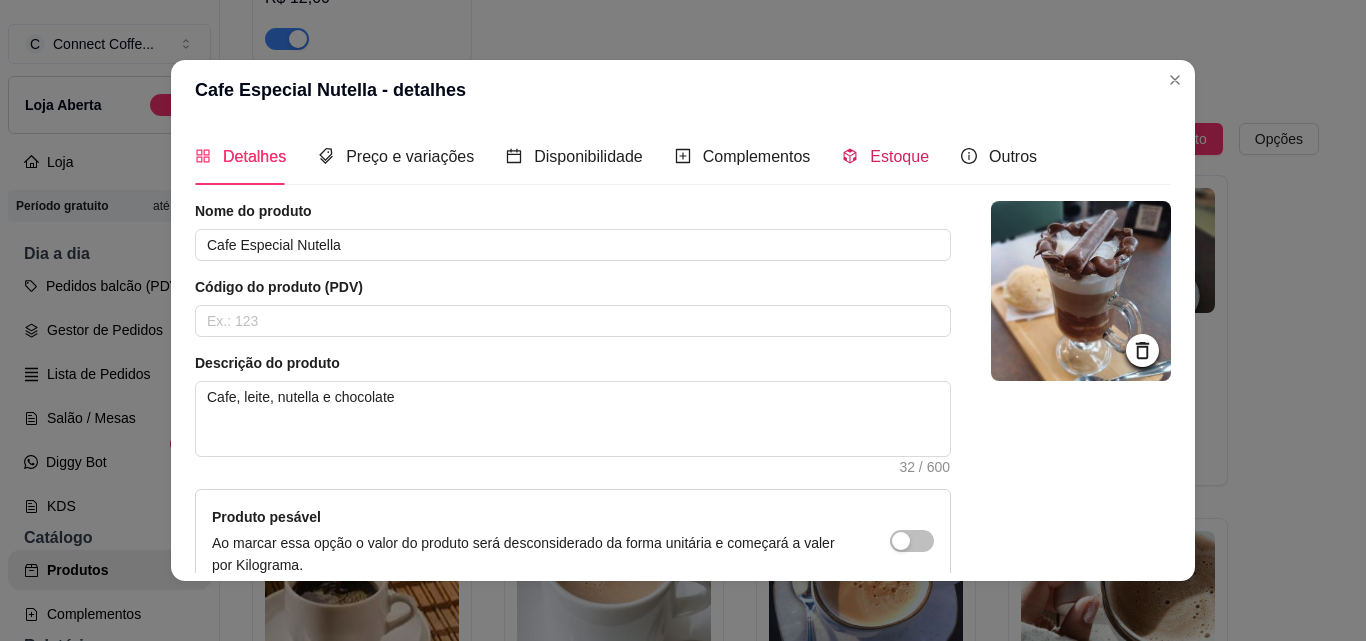 click on "Estoque" at bounding box center (899, 156) 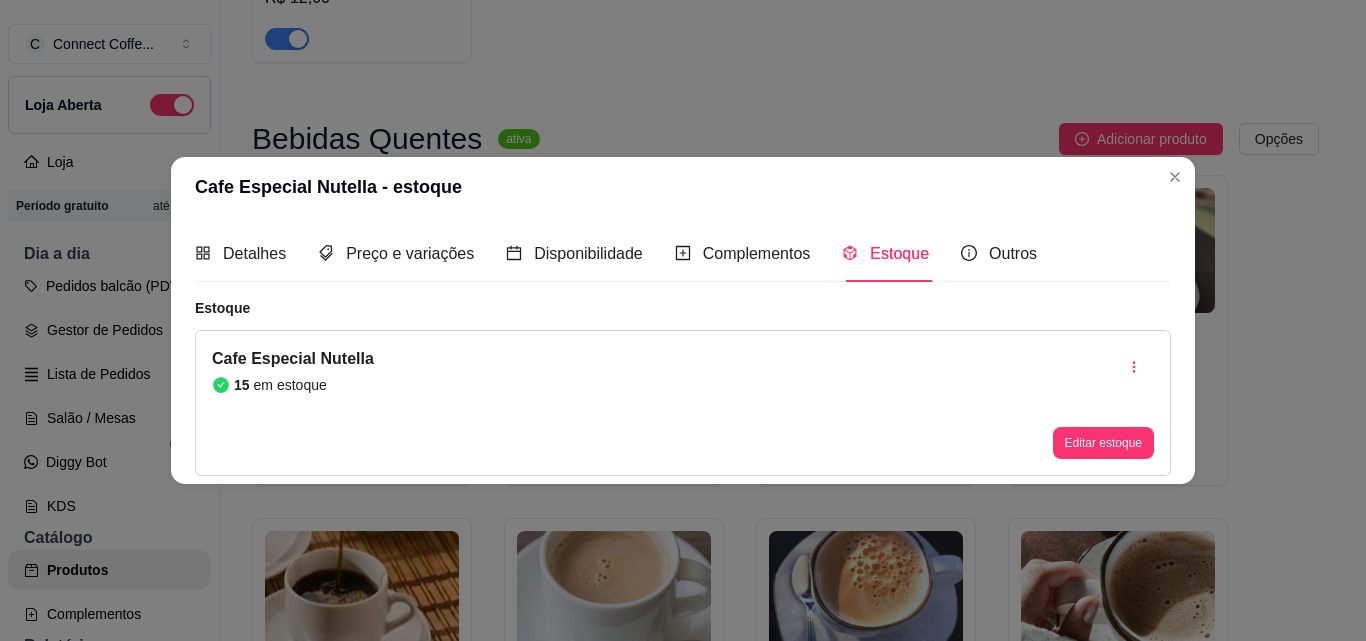type 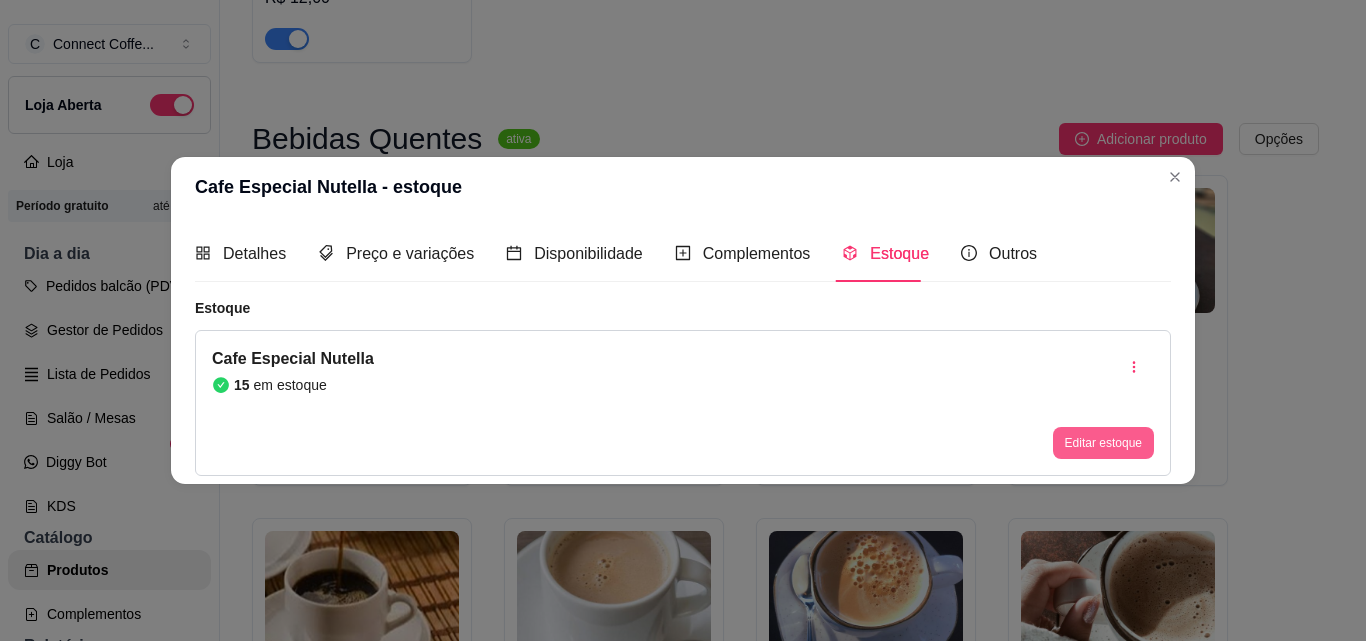 click on "Editar estoque" at bounding box center (1103, 443) 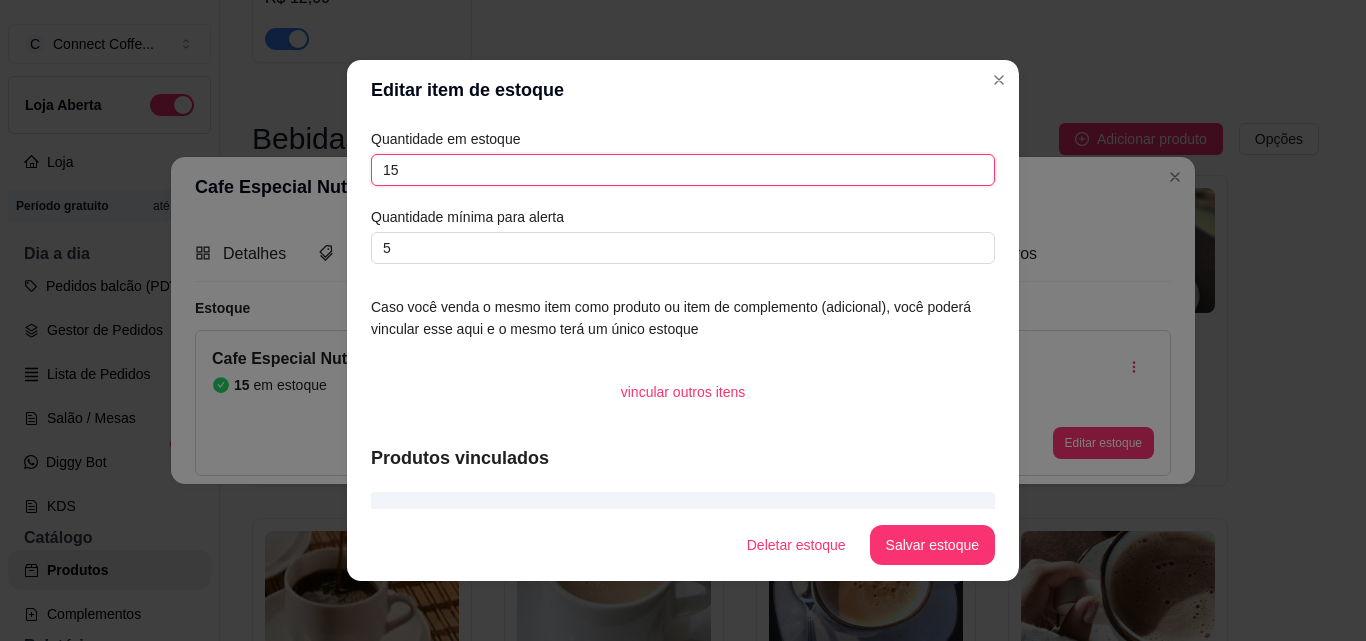 click on "Editar item de estoque Quantidade   em estoque [QUANTITY] Quantidade   mínima para alerta [QUANTITY] Caso você venda o mesmo item como produto ou item de complemento (adicional), você poderá vincular esse aqui e o mesmo terá um único estoque vincular outros itens Produtos vinculados Cafe Especial Nutella Deletar estoque Salvar estoque" at bounding box center (683, 320) 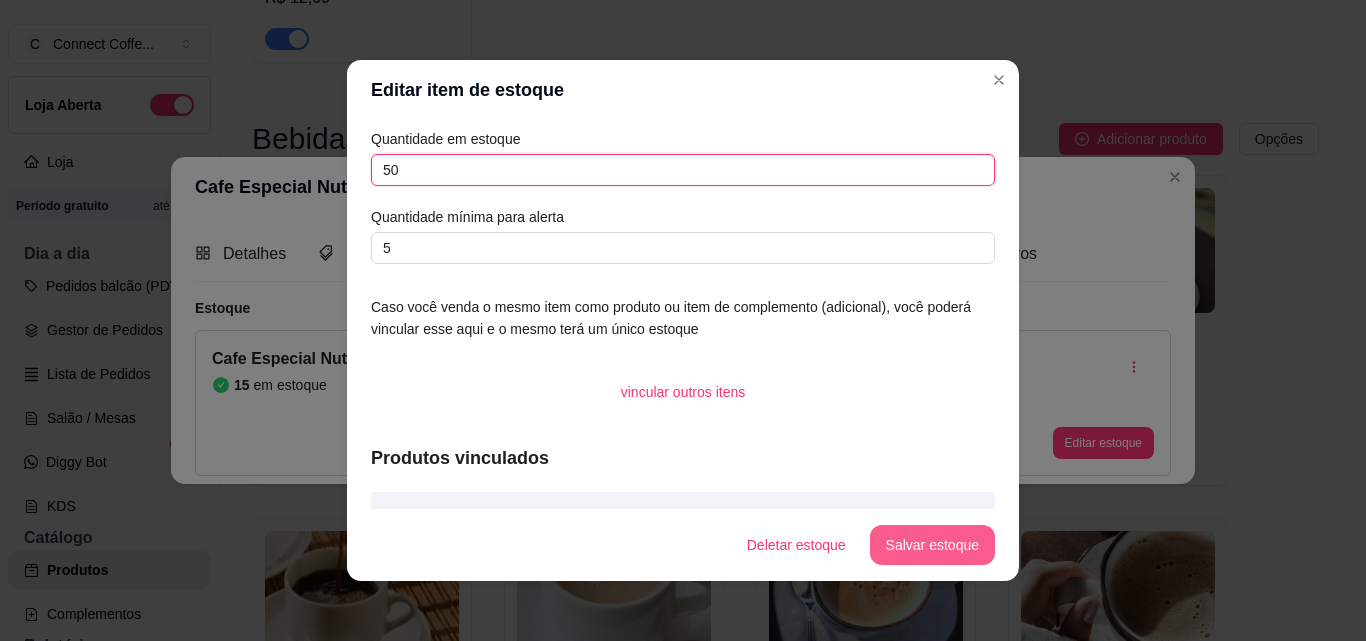 type on "50" 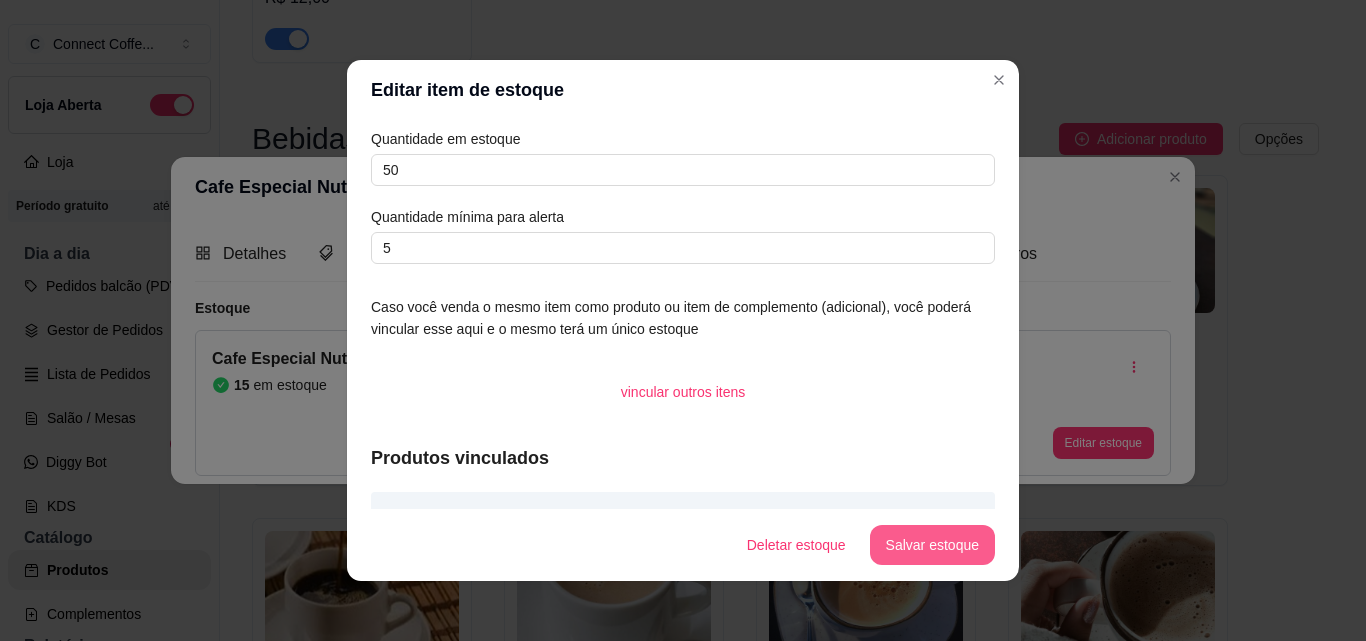 click on "Salvar estoque" at bounding box center [932, 545] 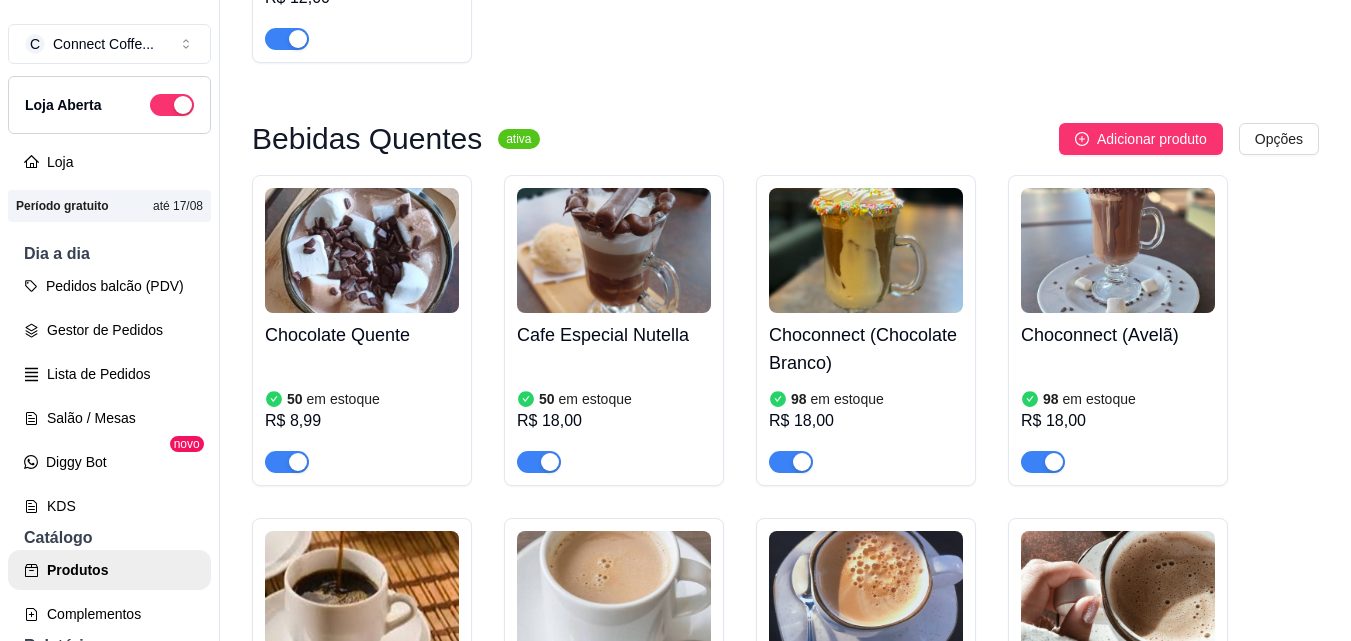 click at bounding box center [866, 250] 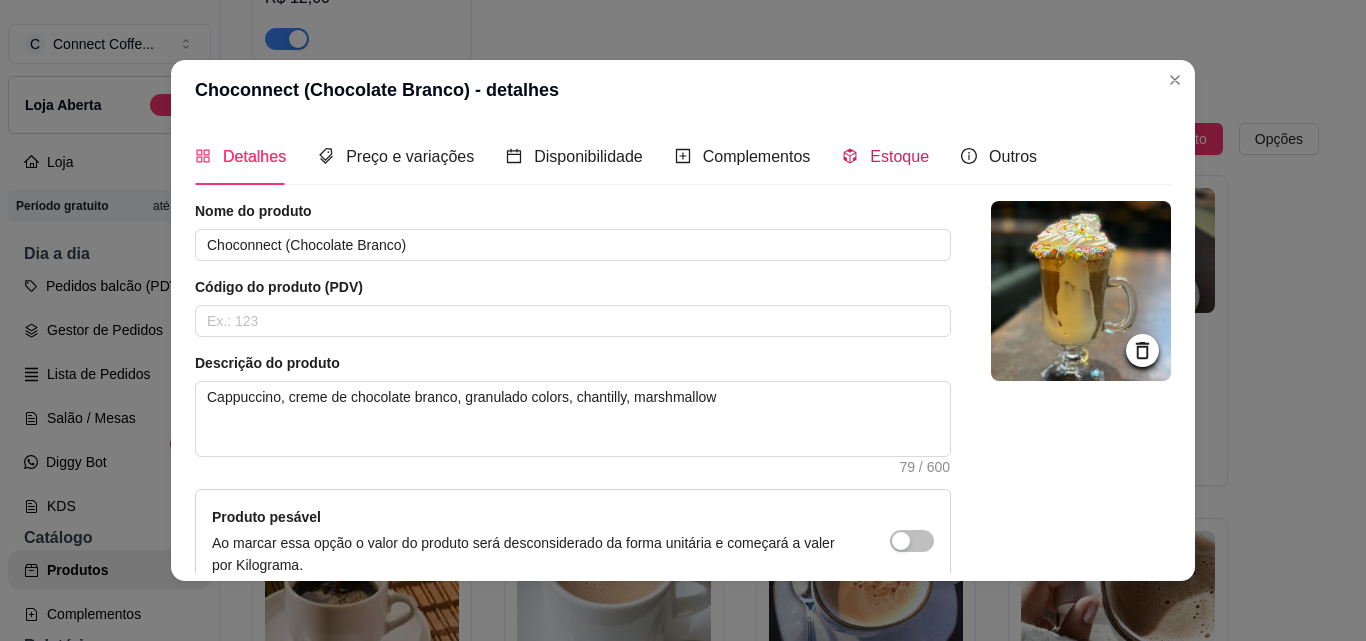 click on "Estoque" at bounding box center [899, 156] 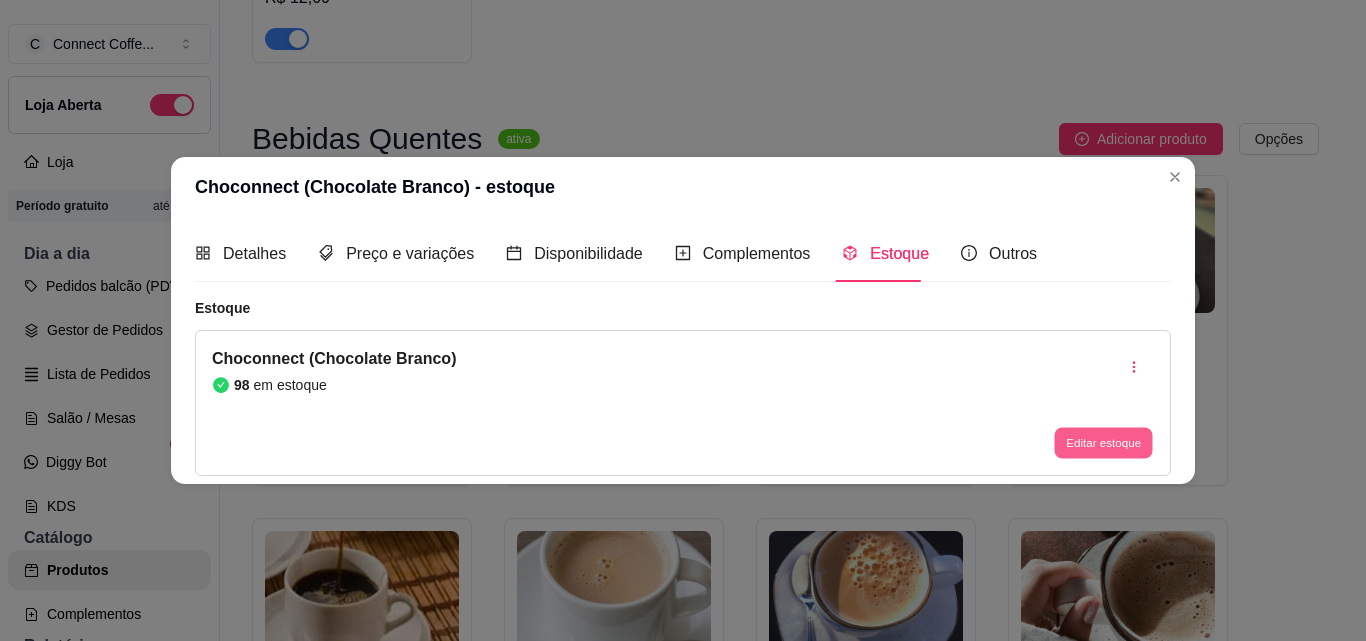 click on "Editar estoque" at bounding box center (1103, 443) 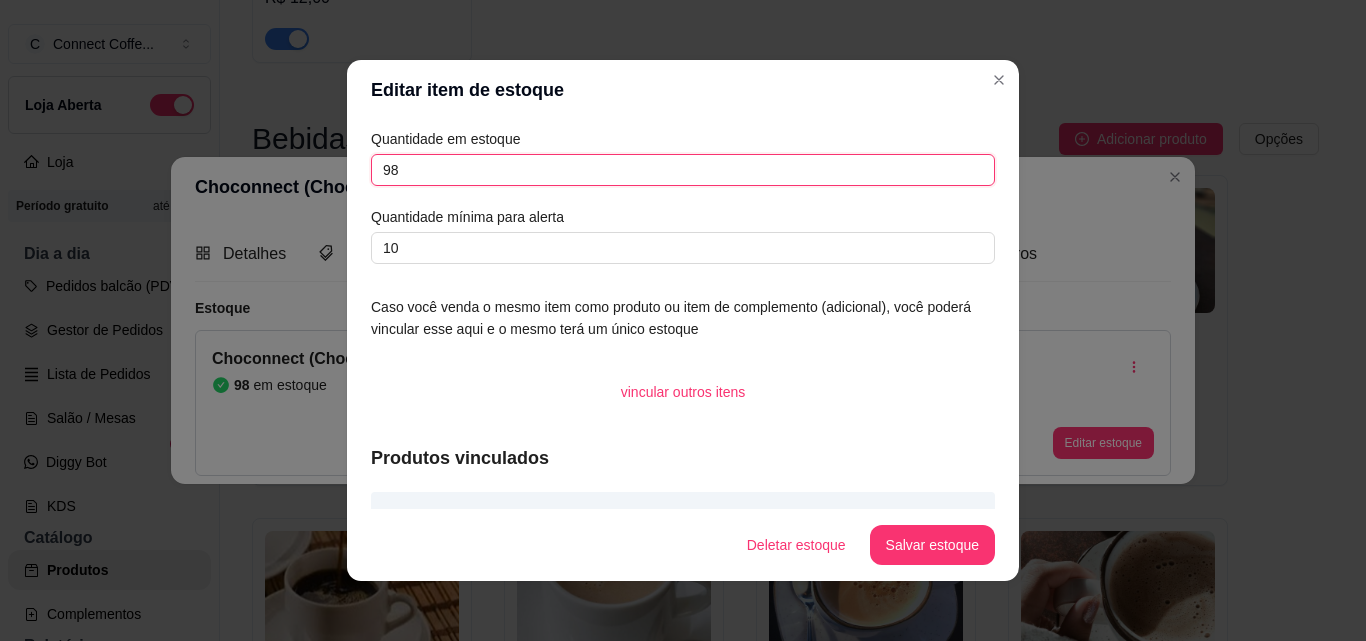 drag, startPoint x: 426, startPoint y: 167, endPoint x: 302, endPoint y: 160, distance: 124.197426 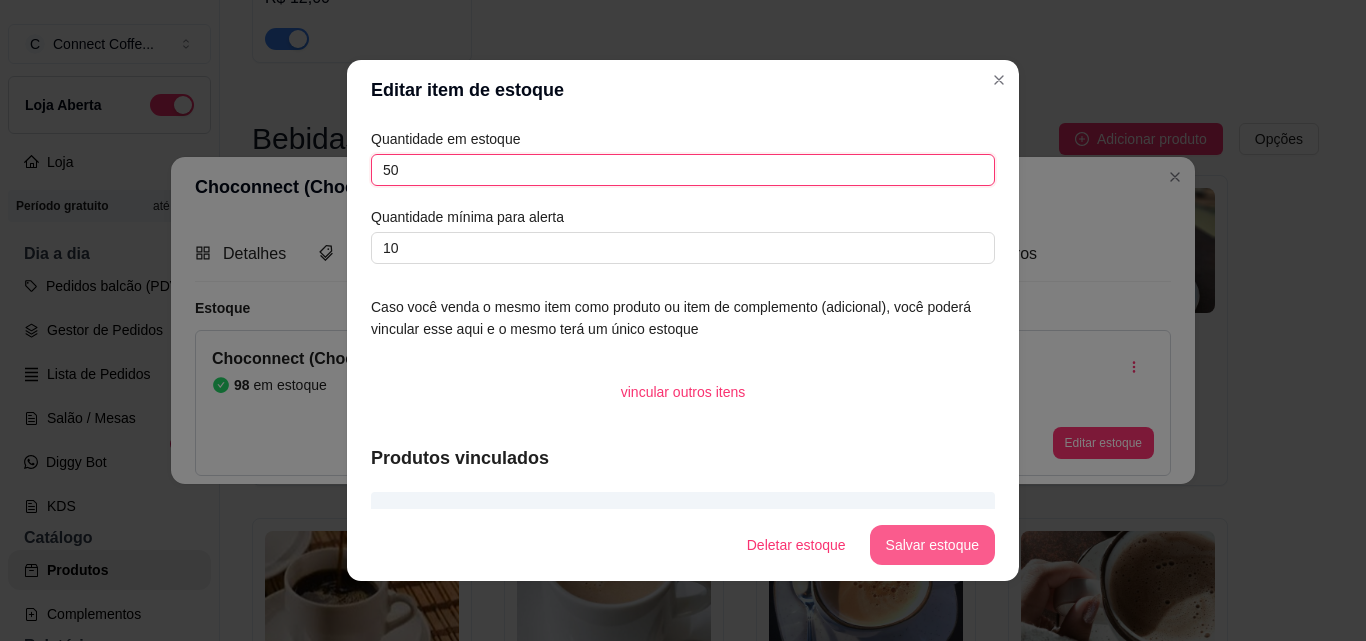 type on "50" 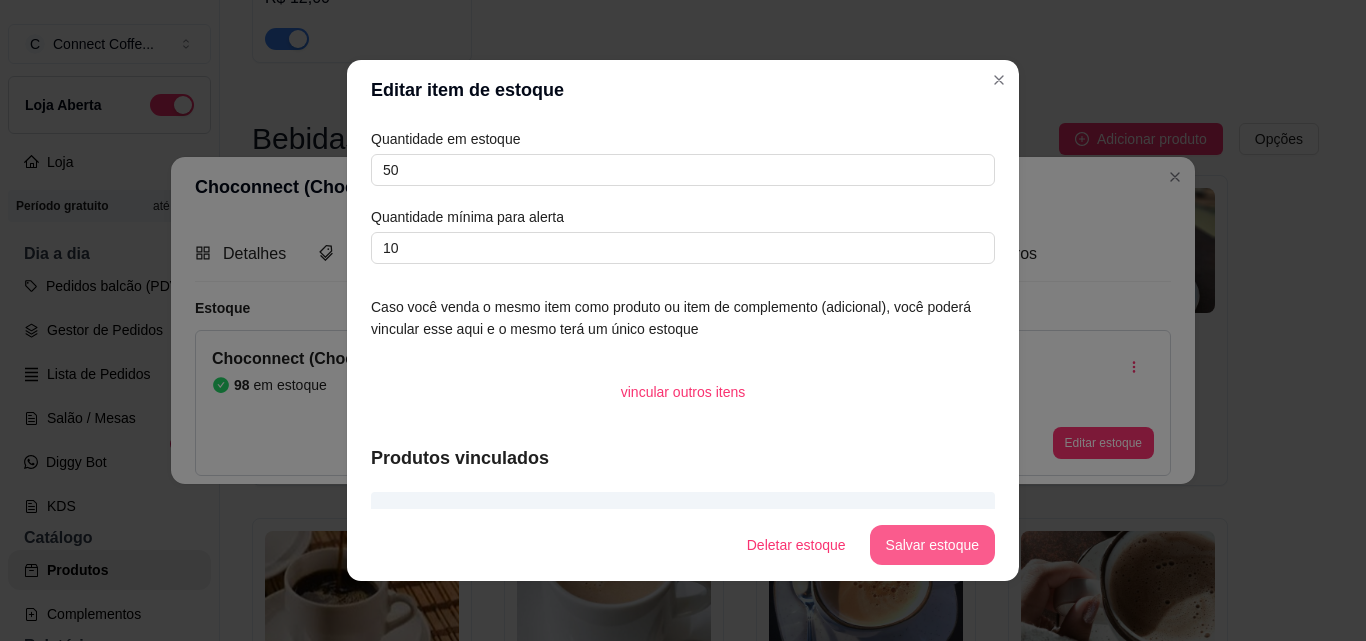 click on "Salvar estoque" at bounding box center (932, 545) 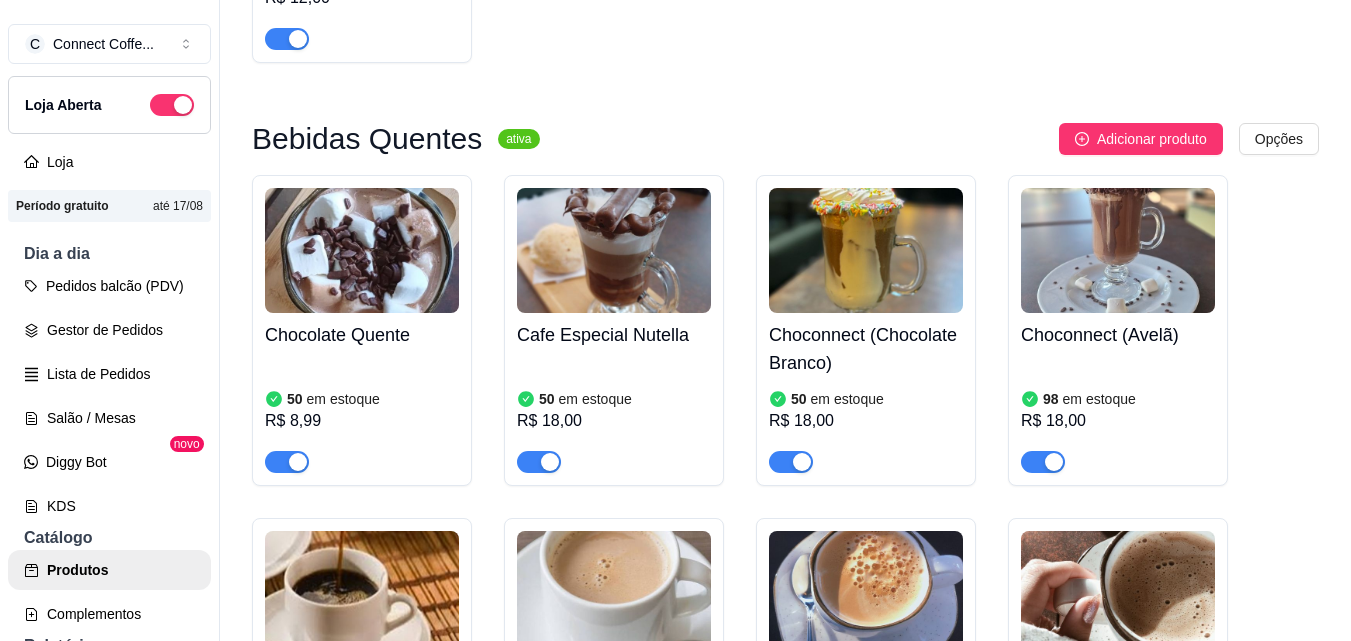 click at bounding box center [1118, 250] 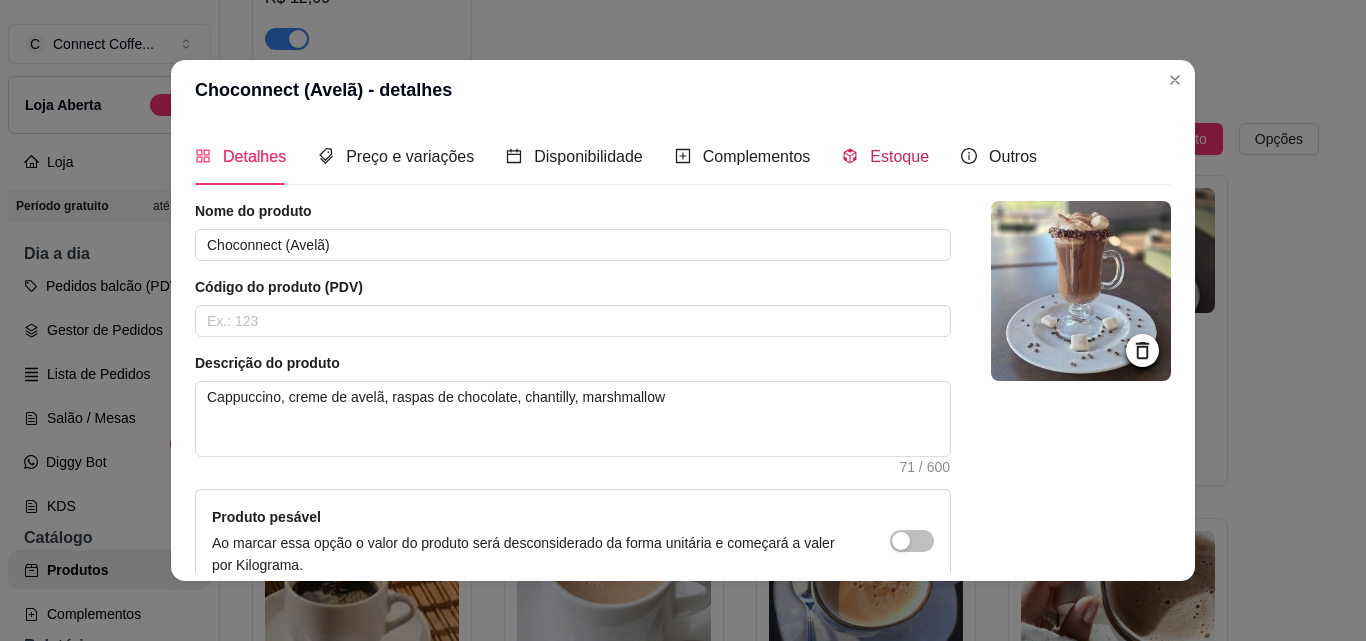 click on "Estoque" at bounding box center (899, 156) 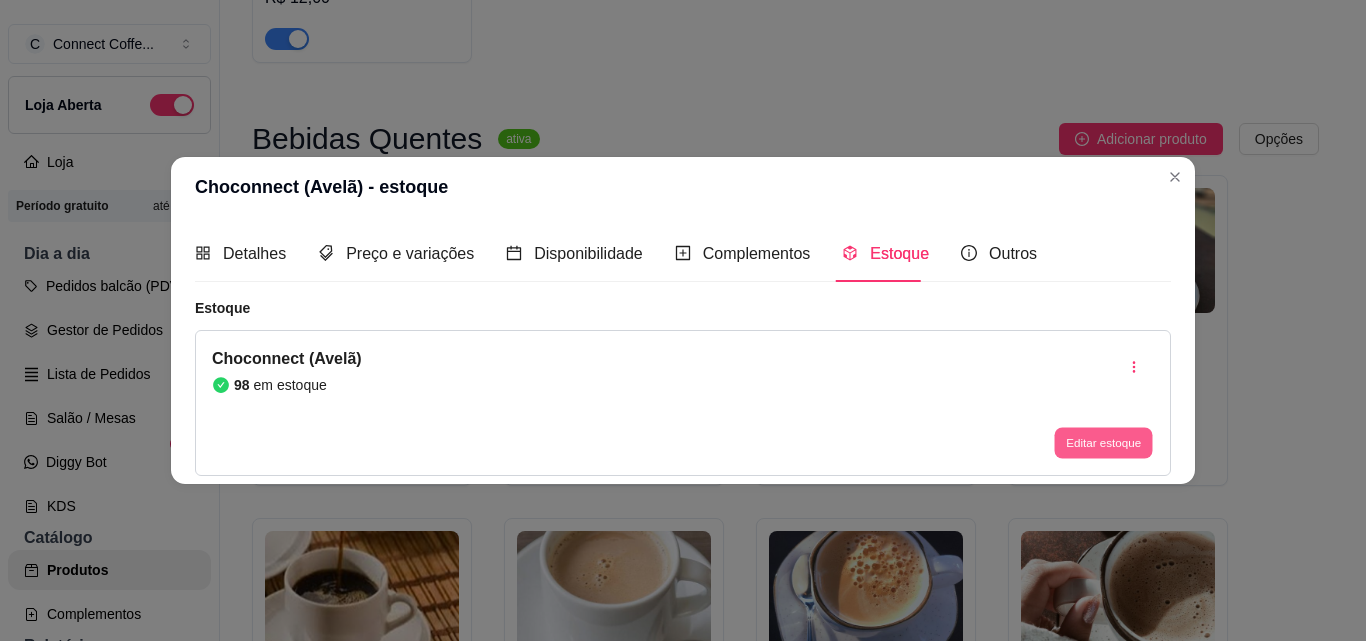 click on "Editar estoque" at bounding box center [1103, 443] 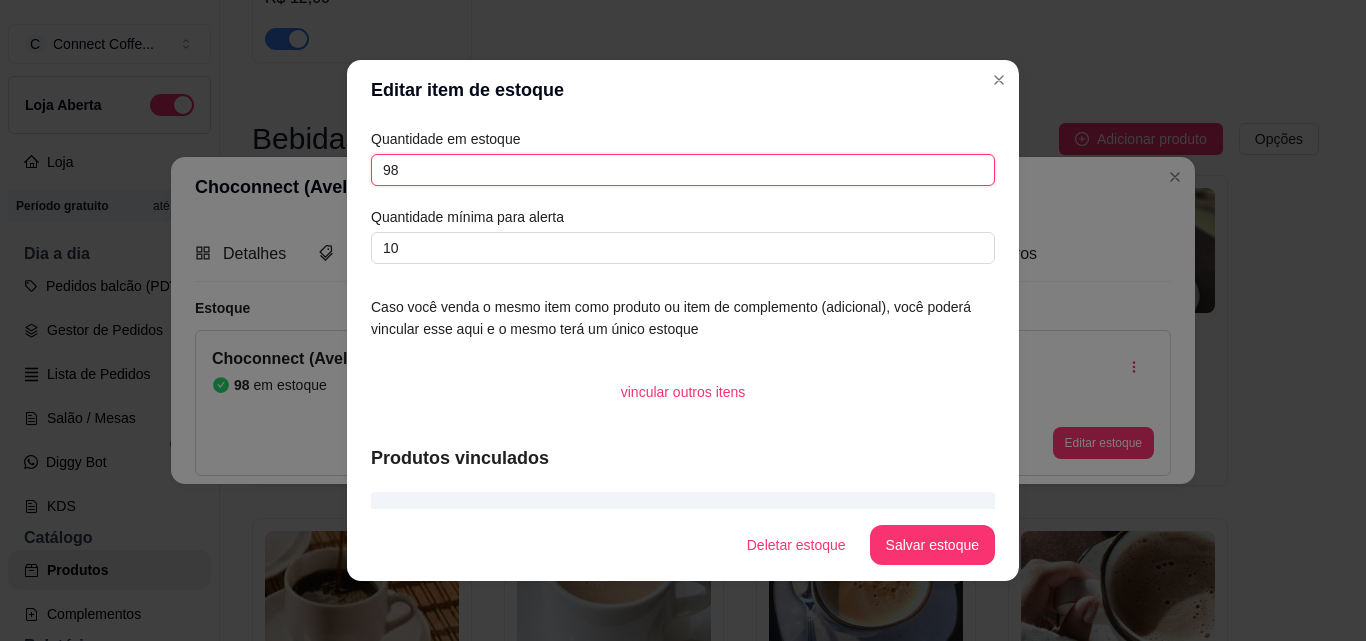 drag, startPoint x: 426, startPoint y: 176, endPoint x: 271, endPoint y: 169, distance: 155.15799 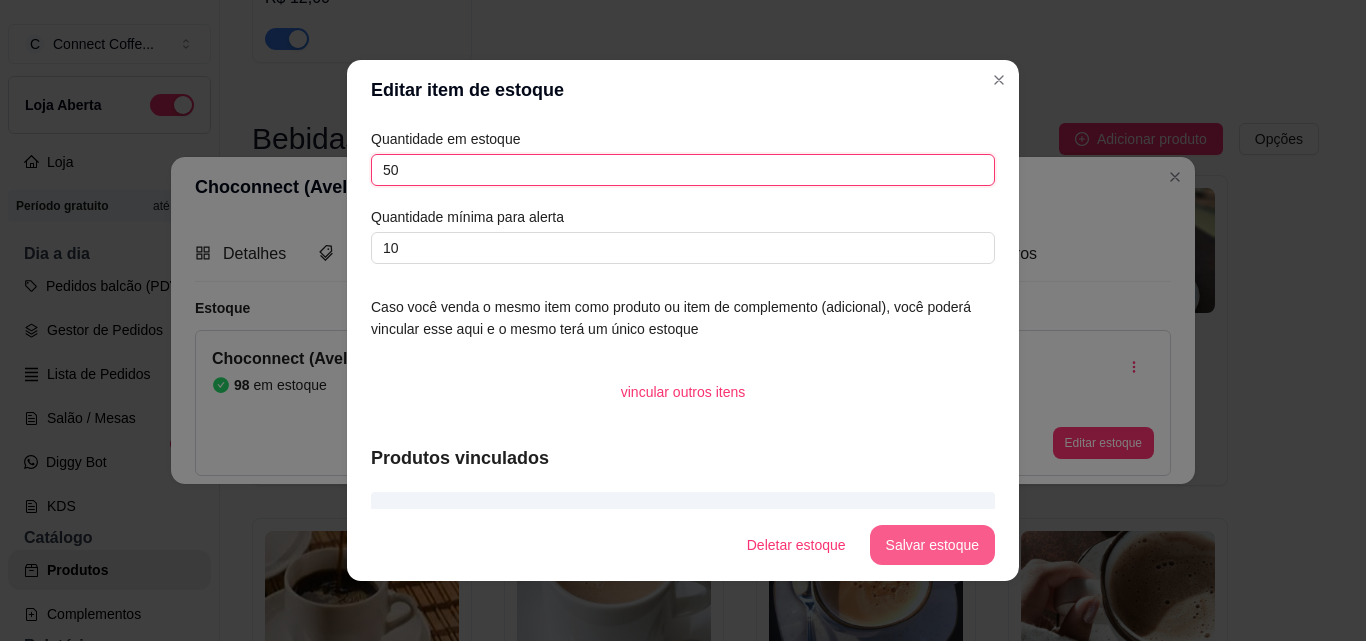 type on "50" 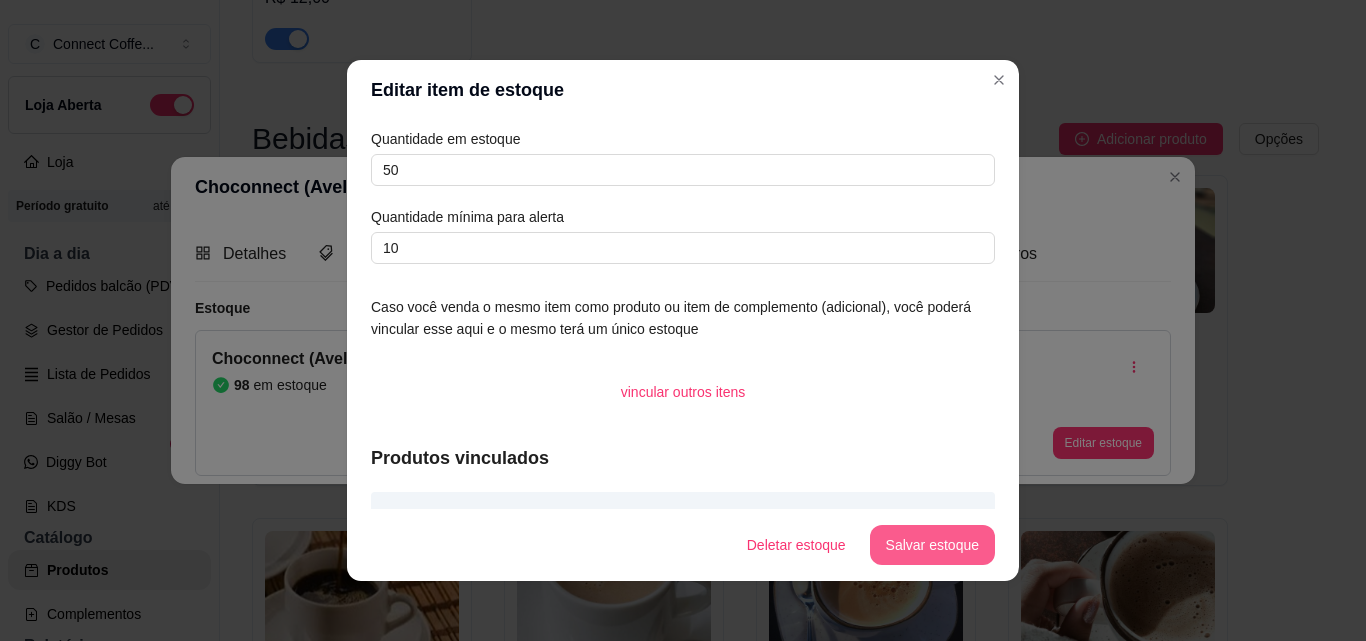 click on "Salvar estoque" at bounding box center (932, 545) 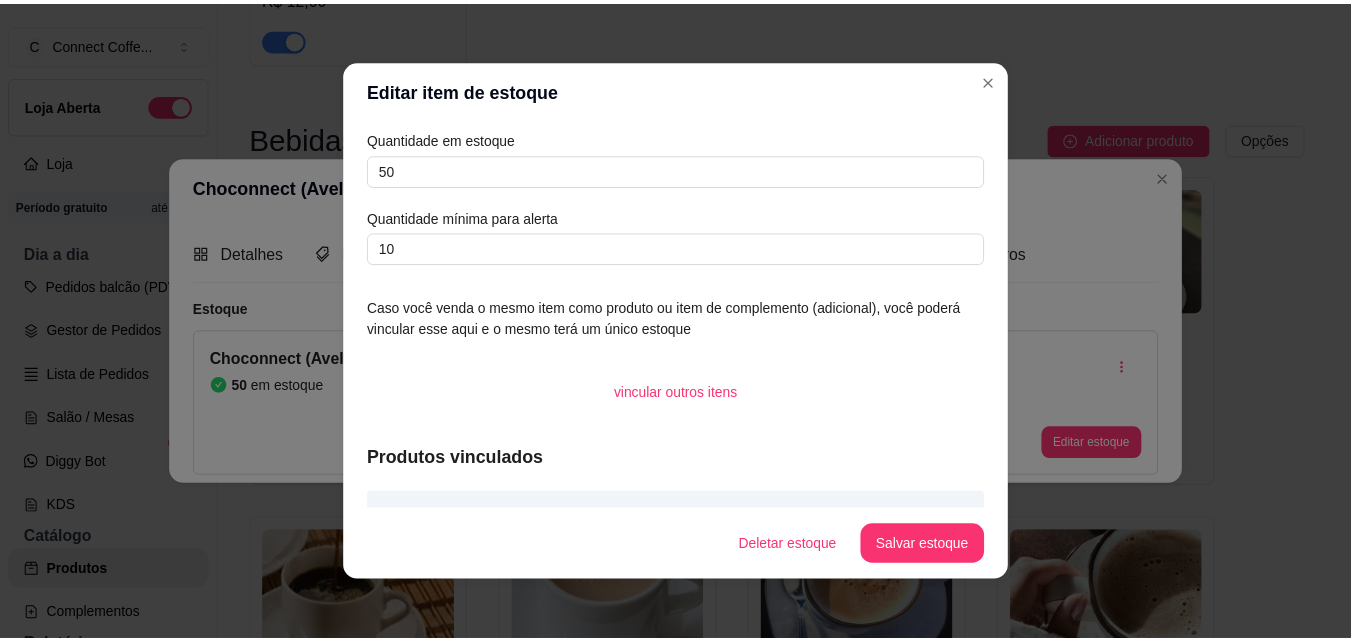 scroll, scrollTop: 53, scrollLeft: 0, axis: vertical 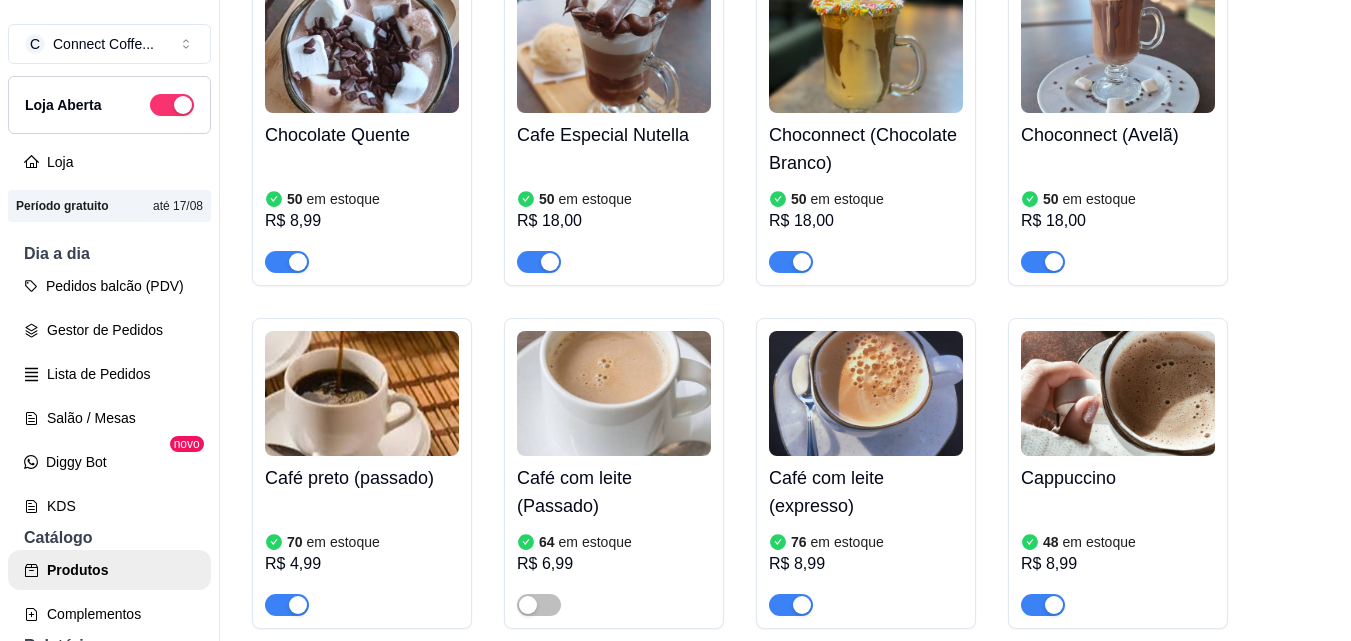 click at bounding box center [362, 393] 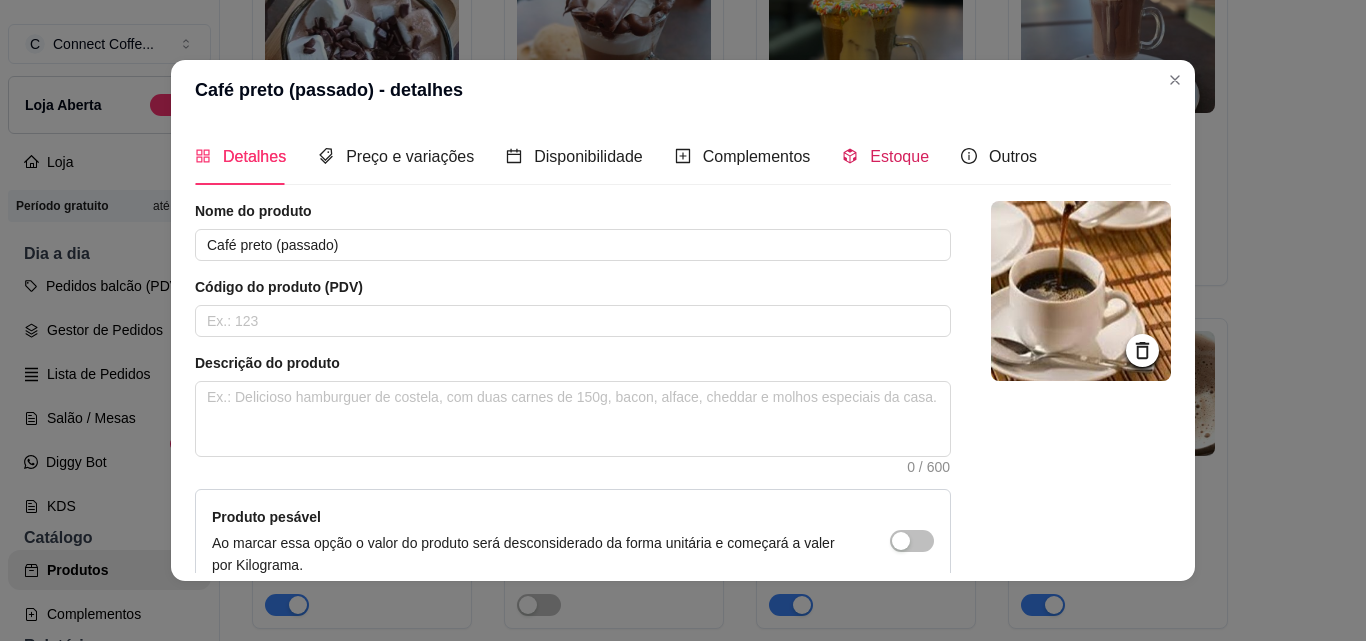 click on "Estoque" at bounding box center [885, 156] 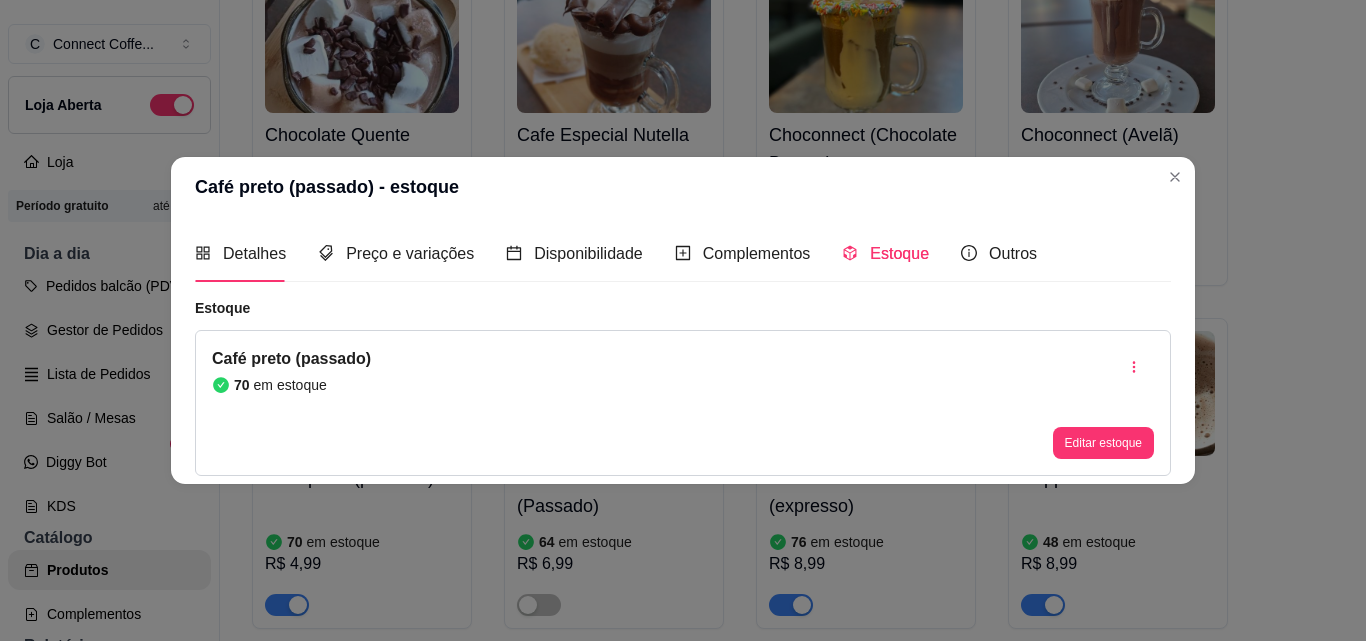type 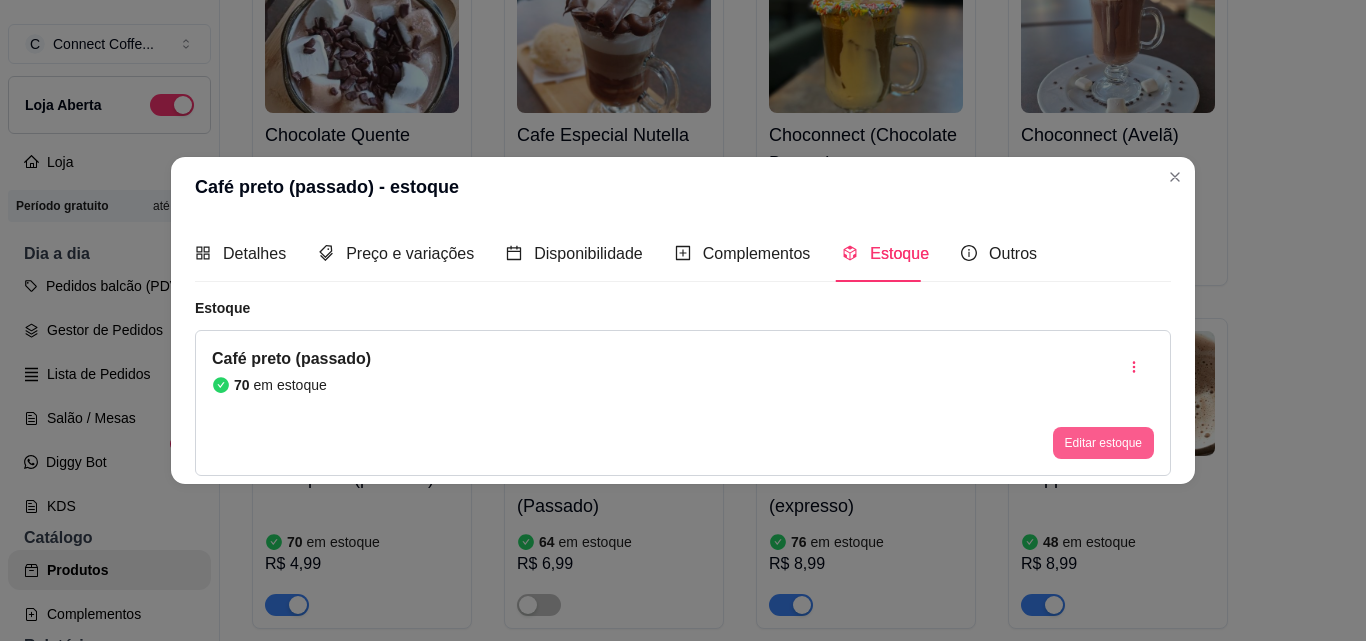 click on "Editar estoque" at bounding box center (1103, 443) 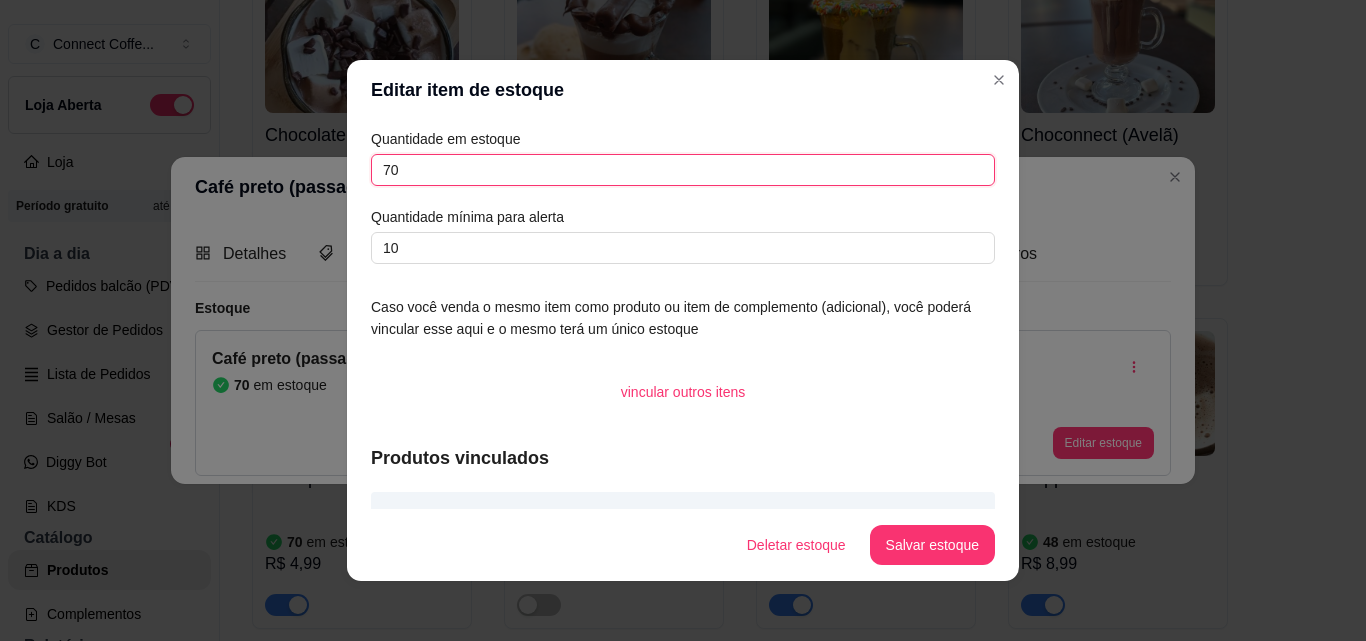 drag, startPoint x: 417, startPoint y: 164, endPoint x: 288, endPoint y: 164, distance: 129 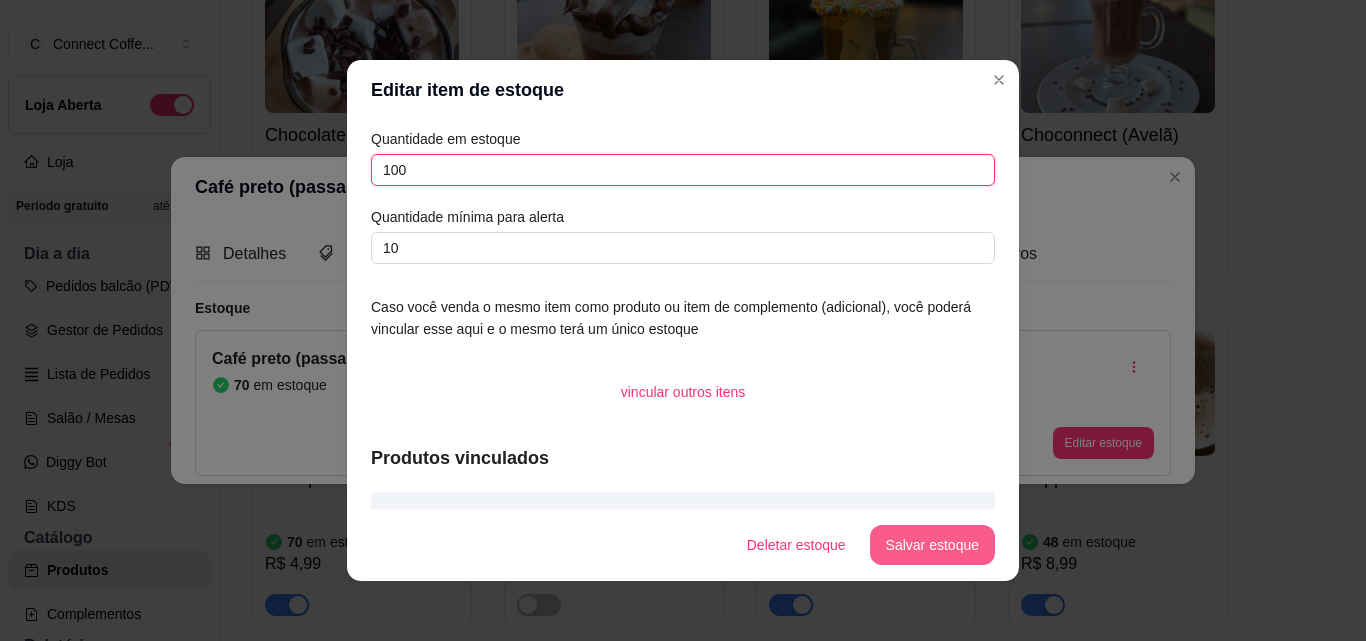 type on "100" 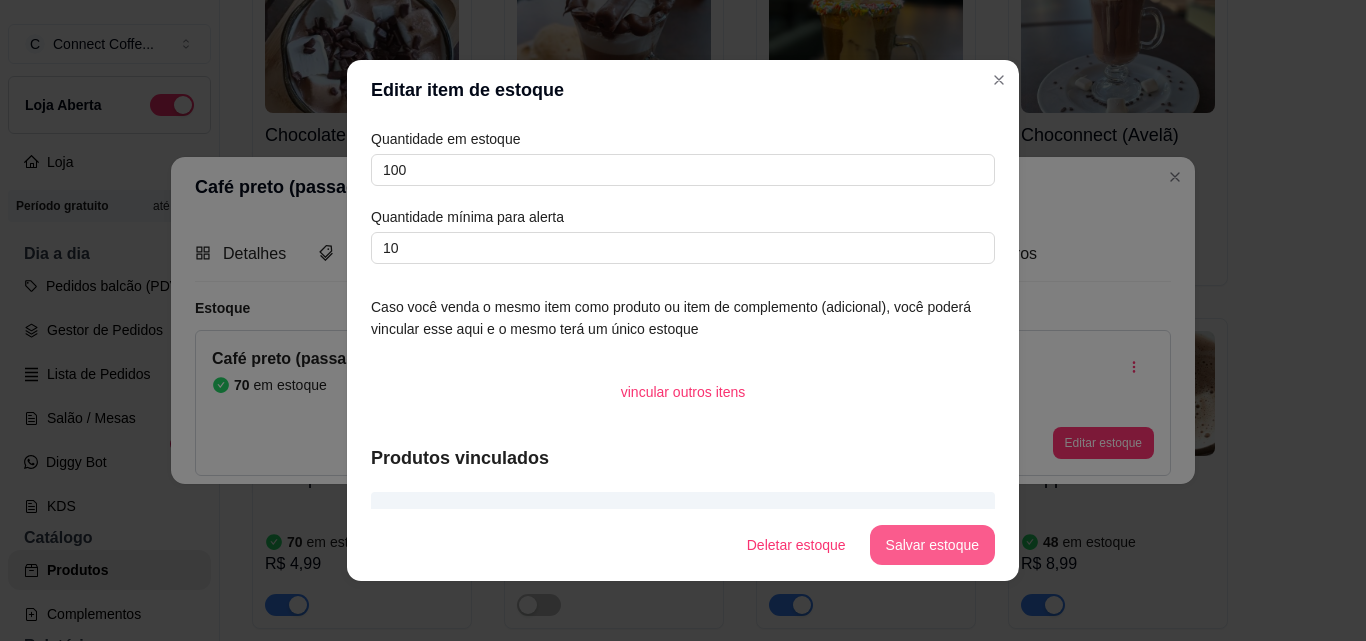 click on "Salvar estoque" at bounding box center [932, 545] 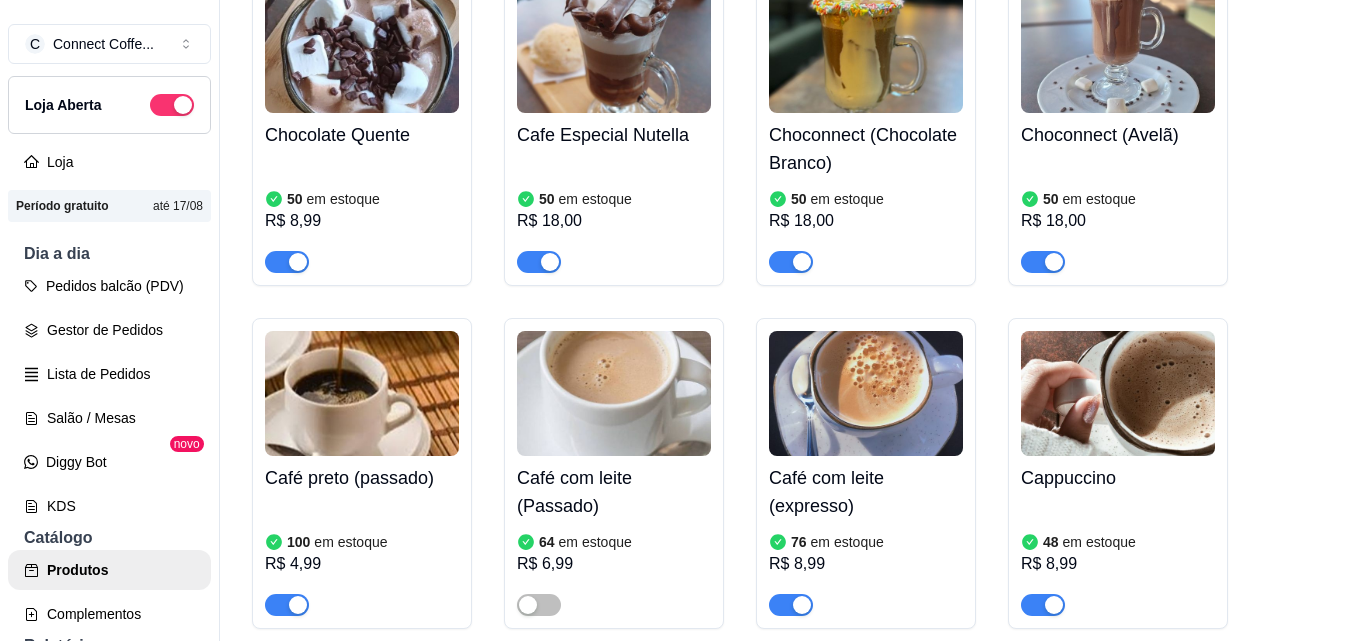 click at bounding box center [614, 393] 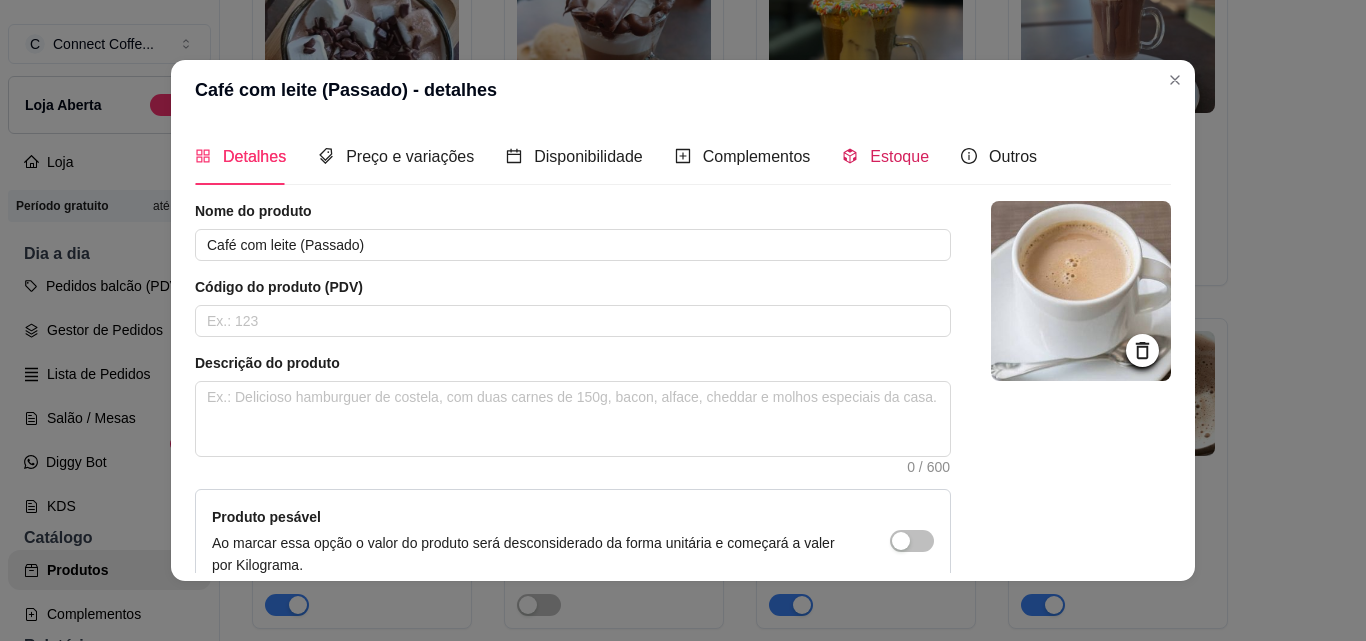 click on "Estoque" at bounding box center [899, 156] 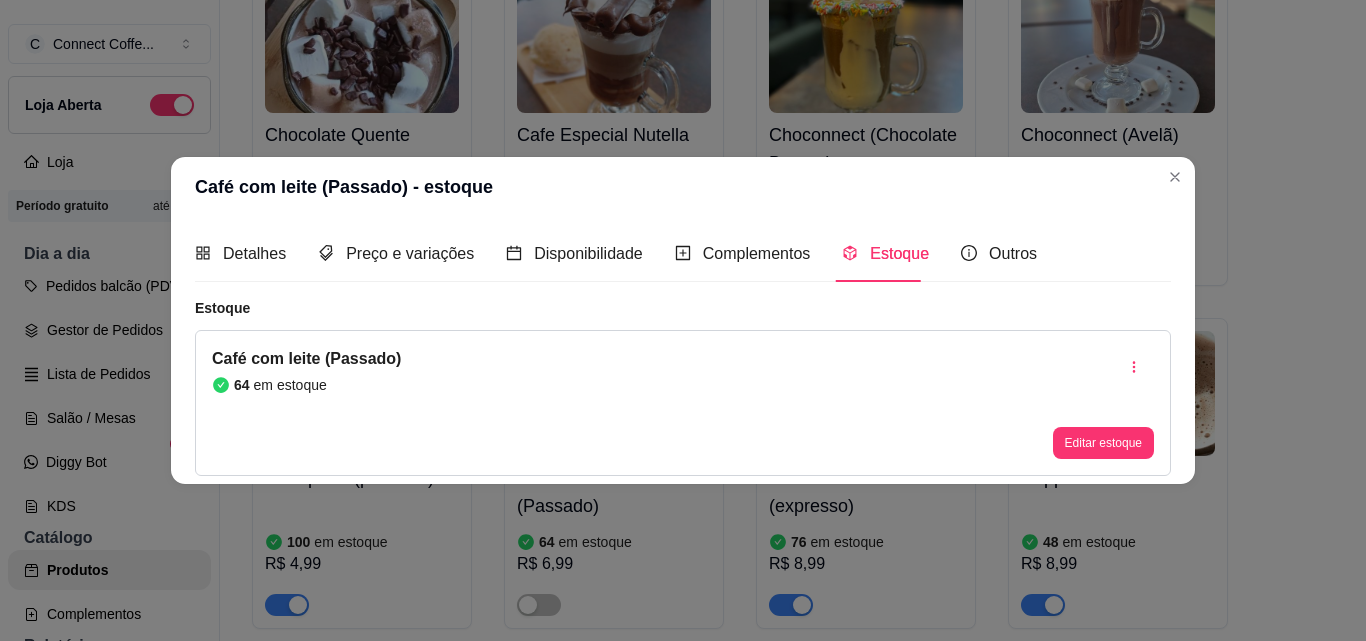 type 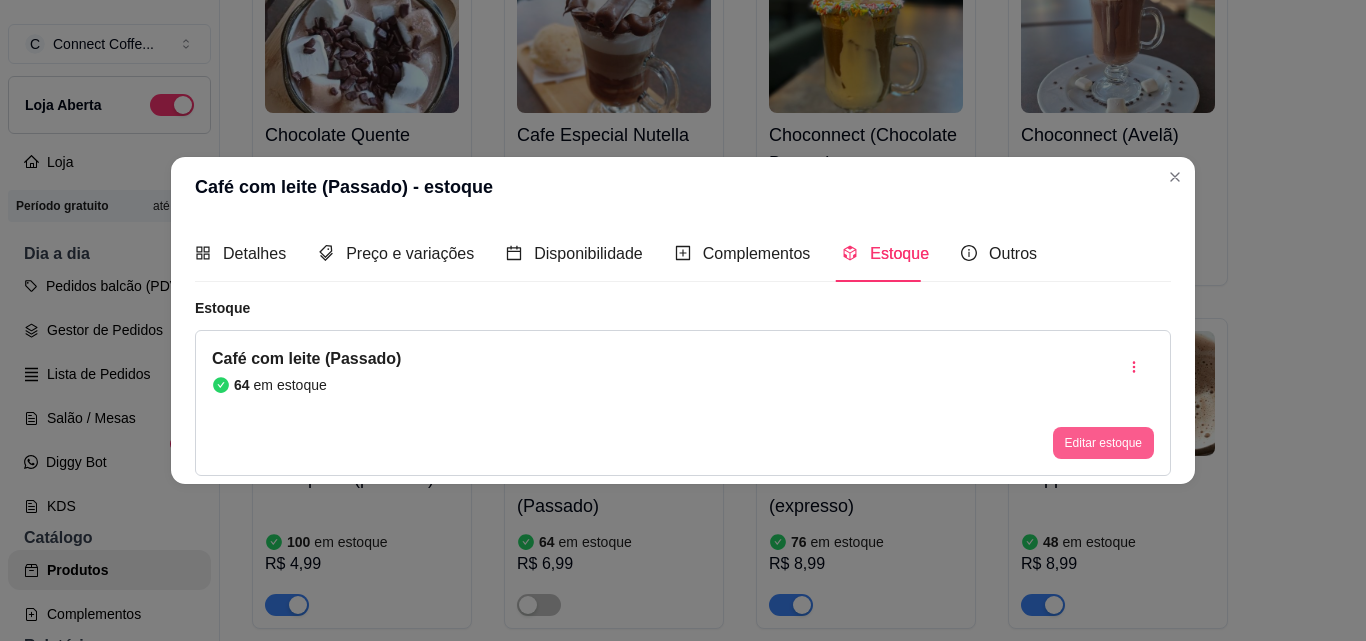click on "Editar estoque" at bounding box center (1103, 443) 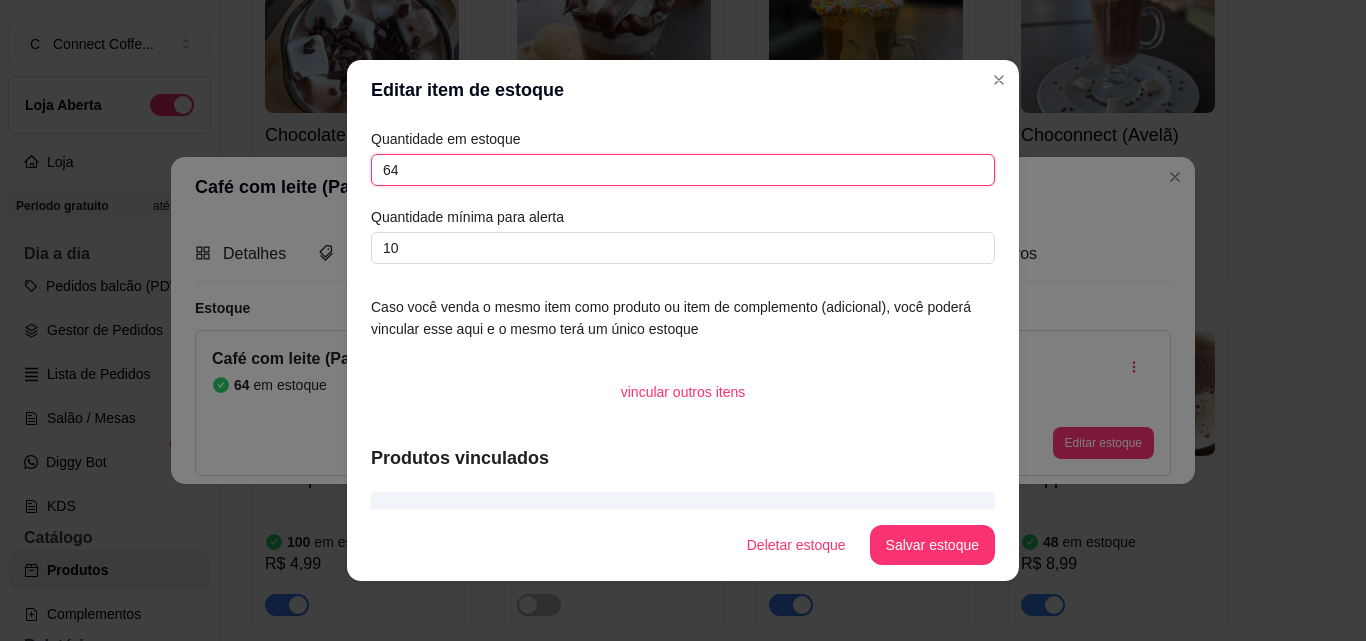 drag, startPoint x: 329, startPoint y: 162, endPoint x: 317, endPoint y: 160, distance: 12.165525 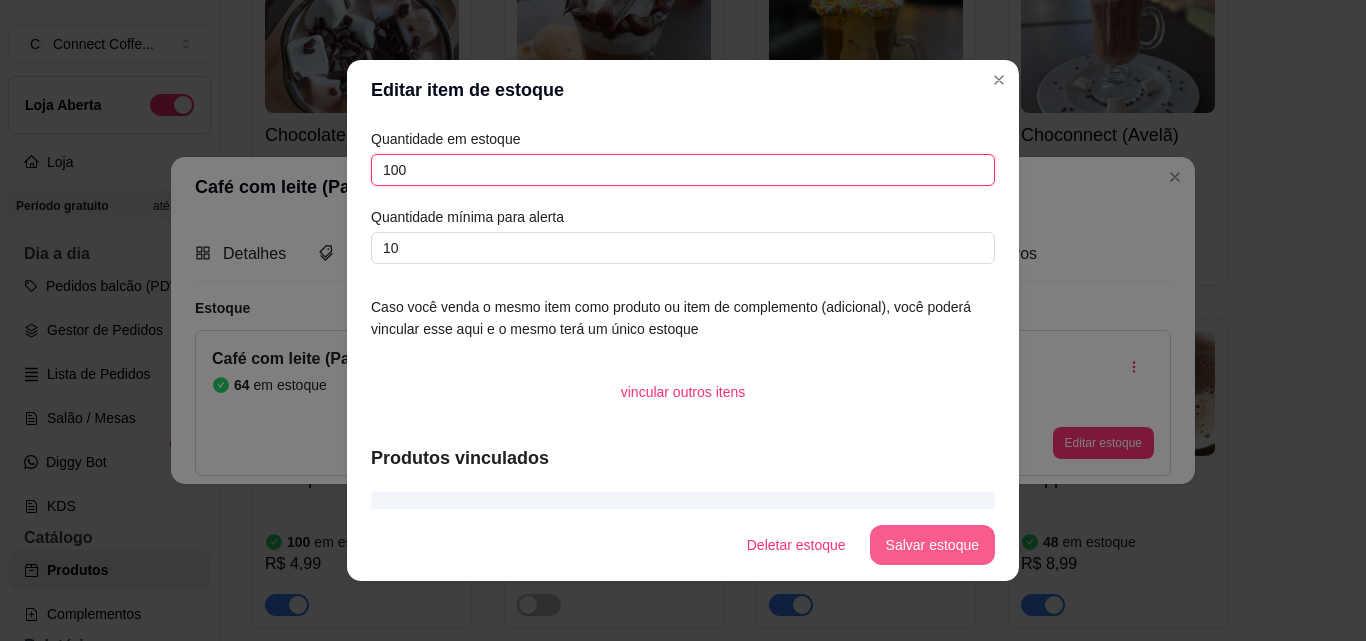 type on "100" 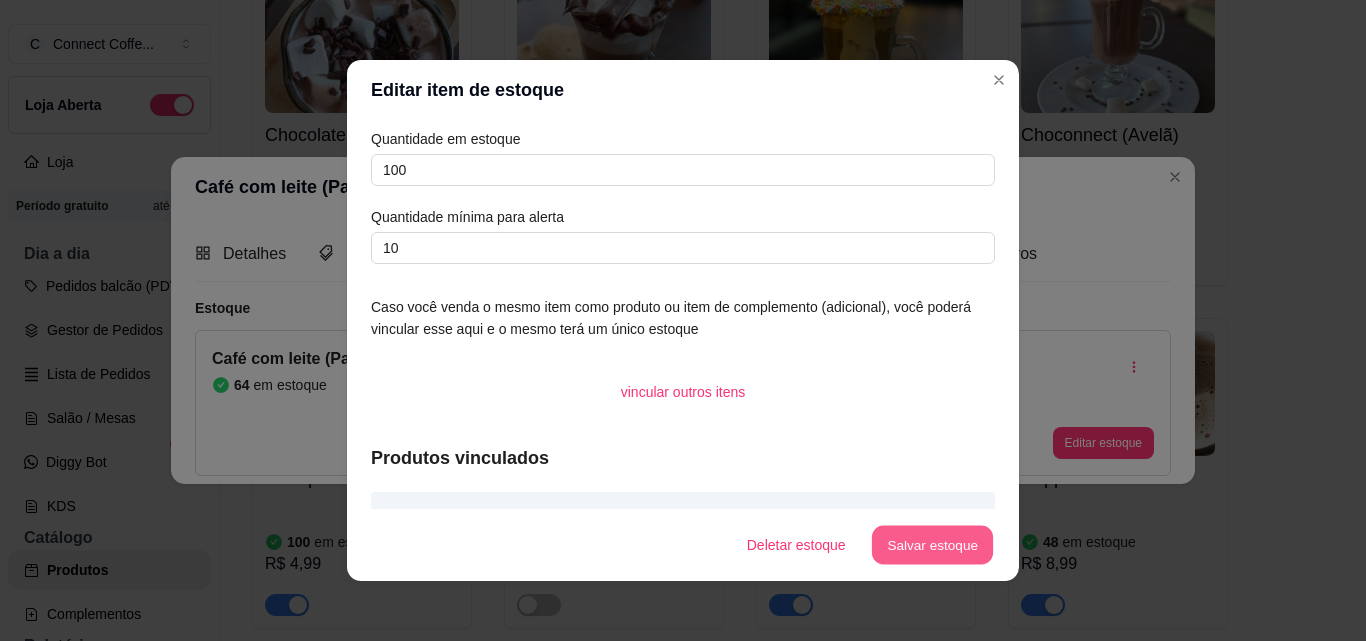 click on "Salvar estoque" at bounding box center (932, 545) 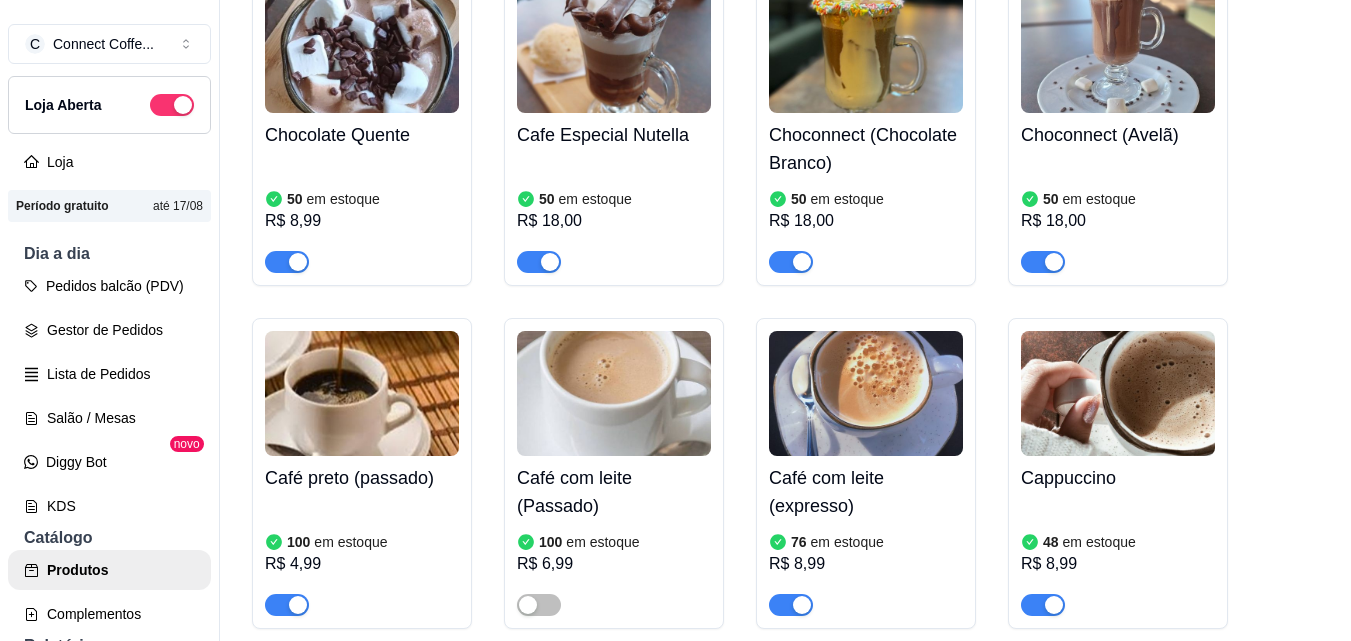 click at bounding box center (866, 393) 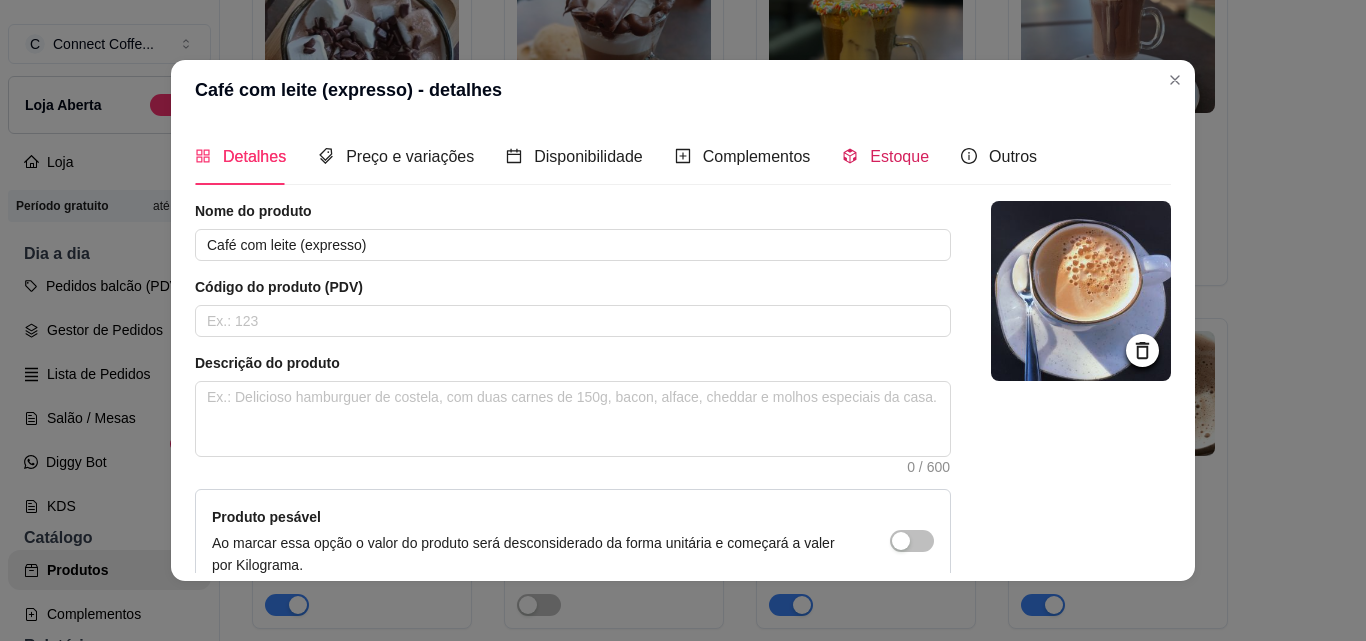 click on "Estoque" at bounding box center (899, 156) 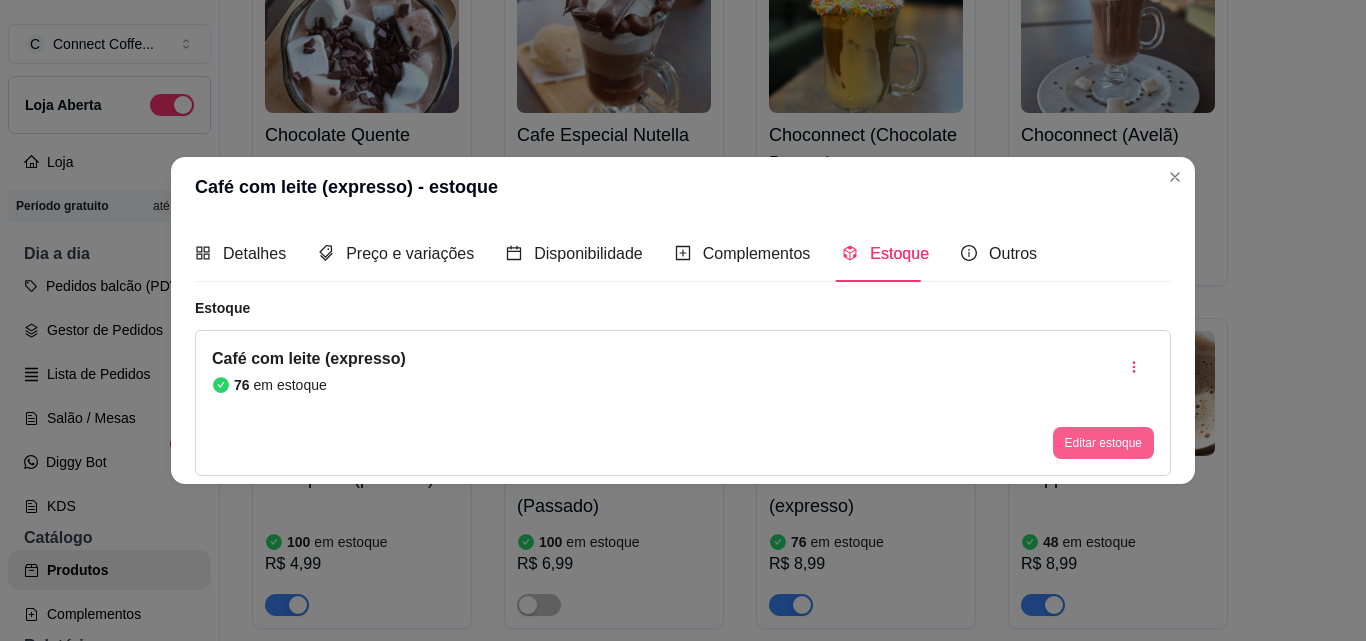 click on "Editar estoque" at bounding box center (1103, 443) 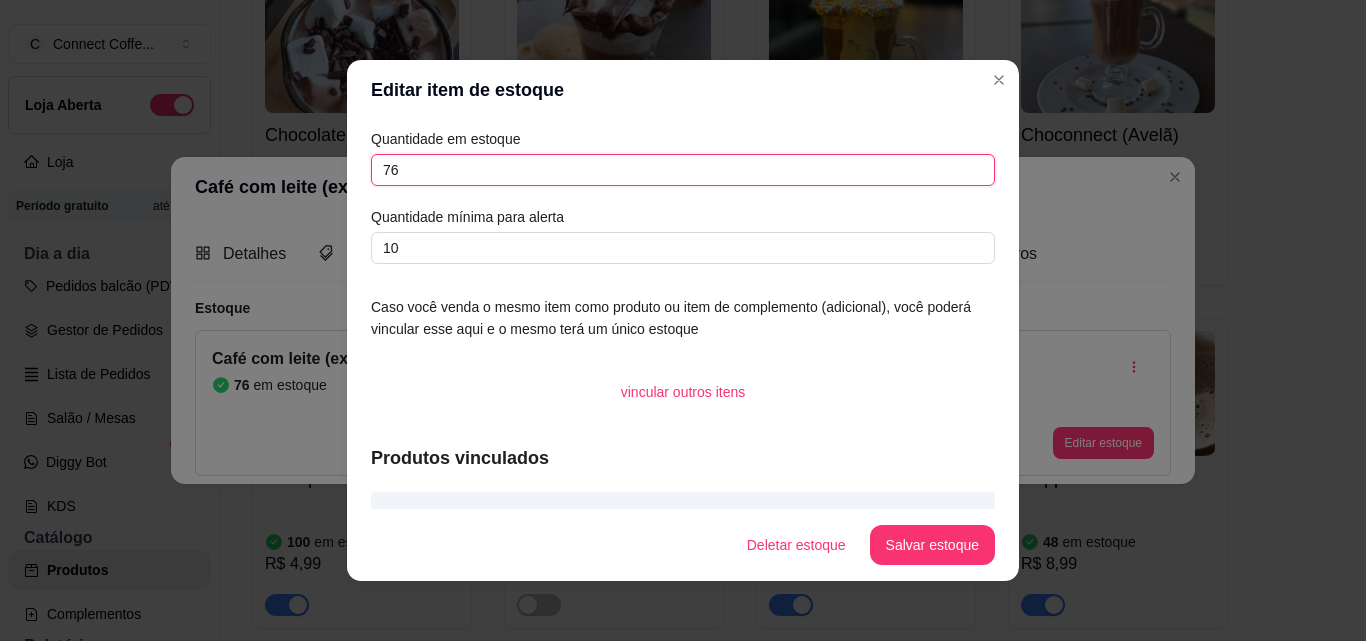 drag, startPoint x: 407, startPoint y: 177, endPoint x: 337, endPoint y: 165, distance: 71.021126 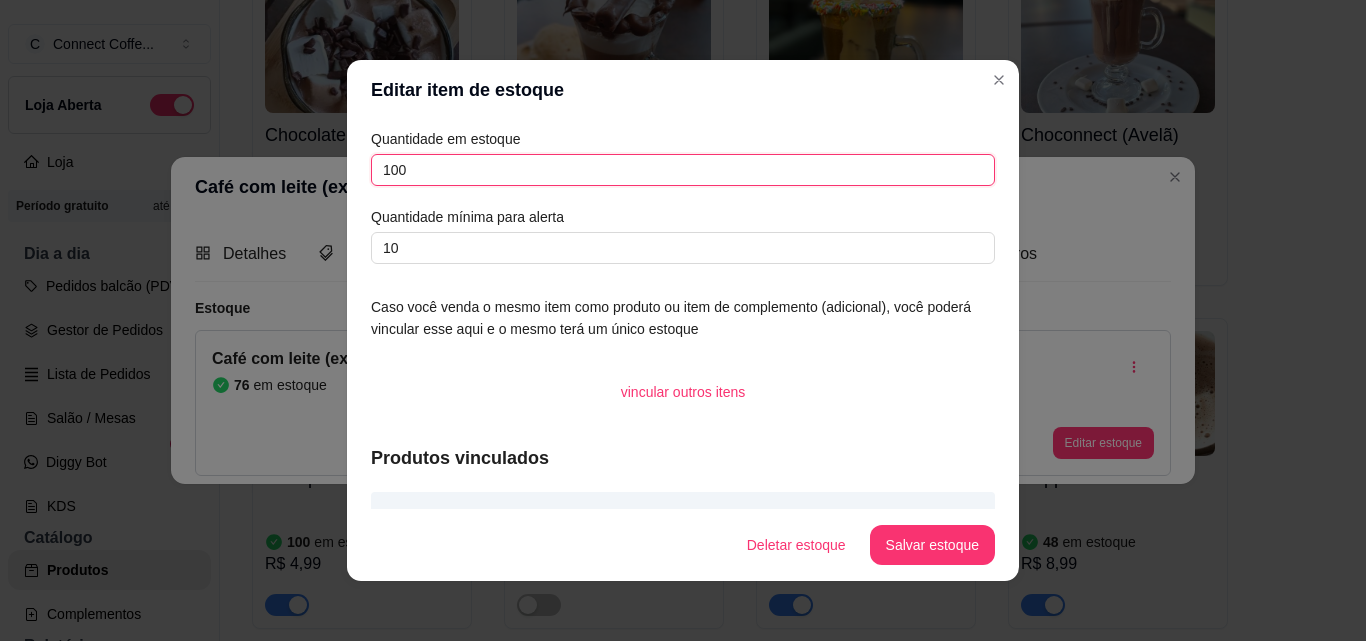 type on "100" 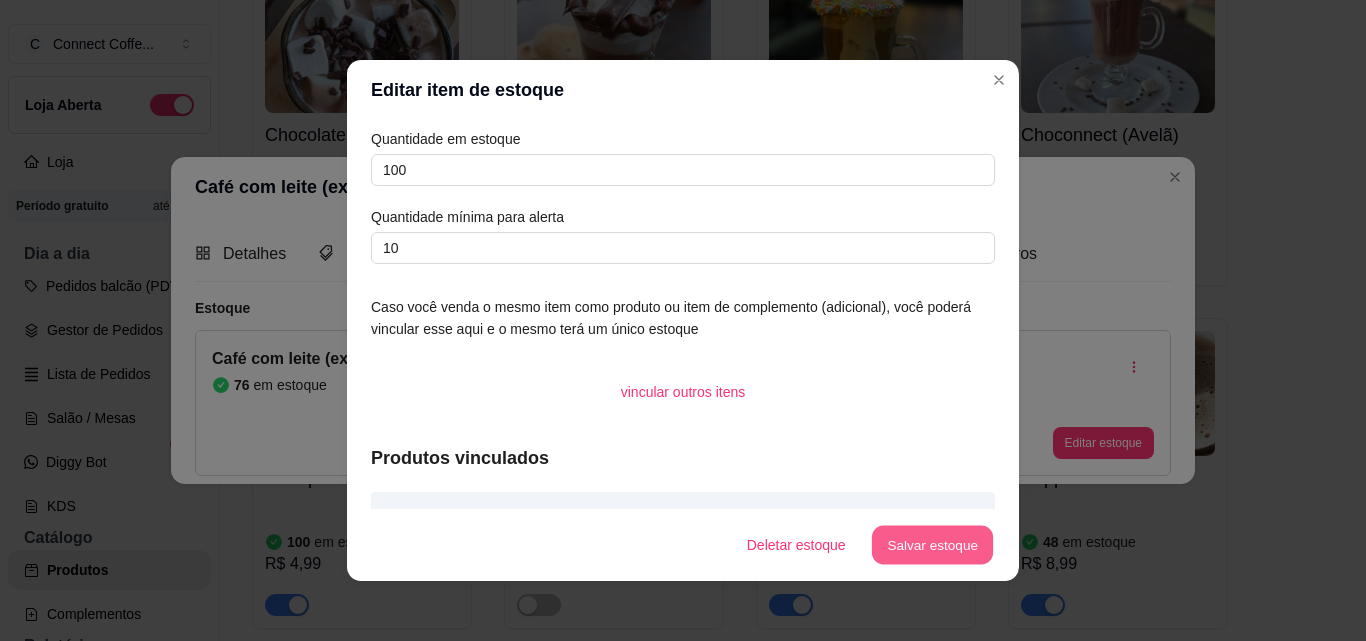 click on "Salvar estoque" at bounding box center (932, 545) 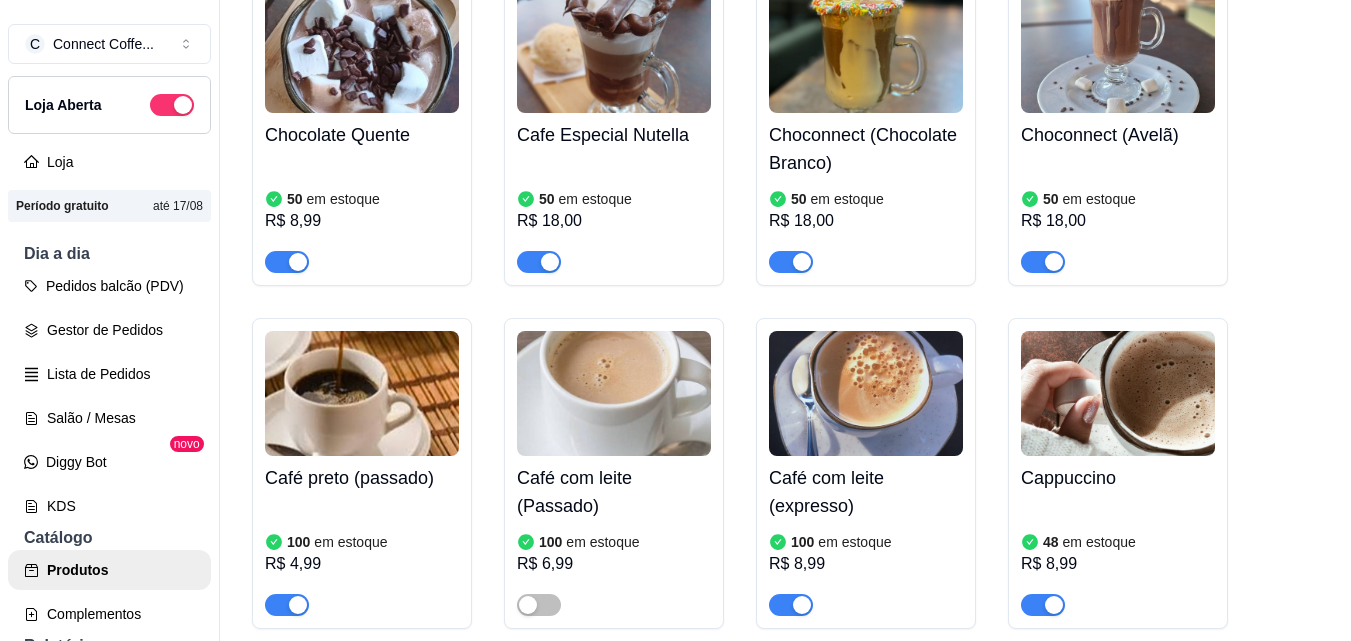 click at bounding box center [1118, 393] 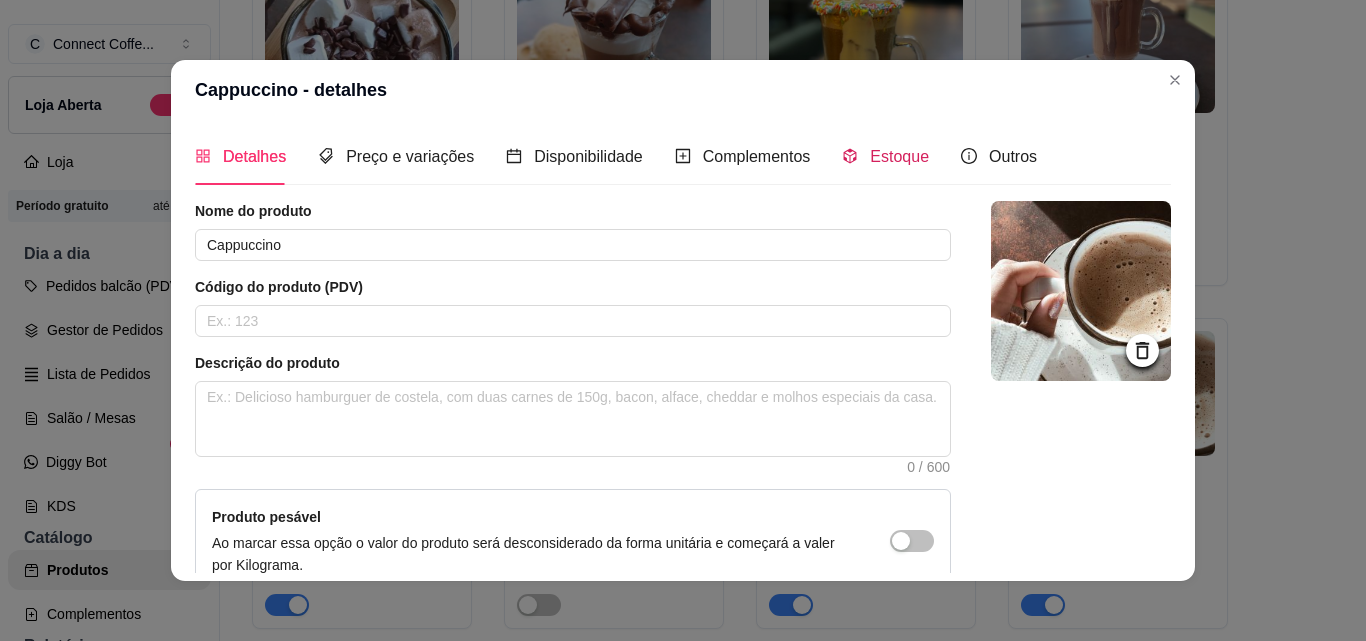 click on "Estoque" at bounding box center [899, 156] 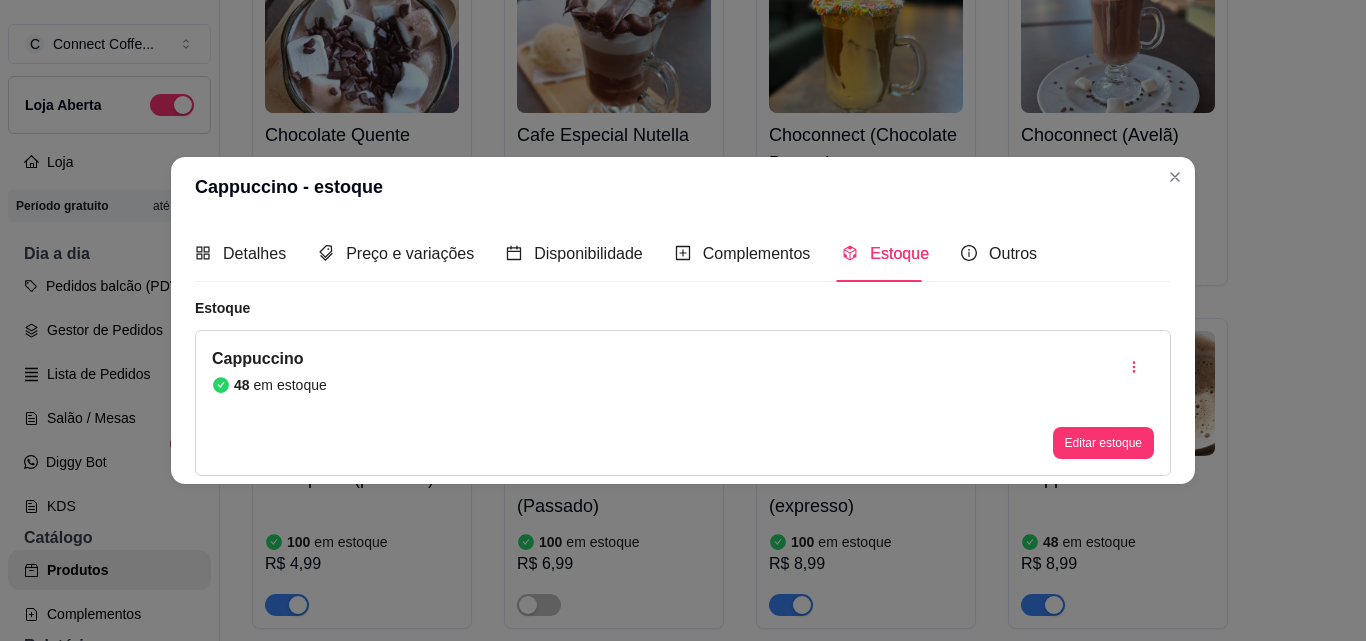 type 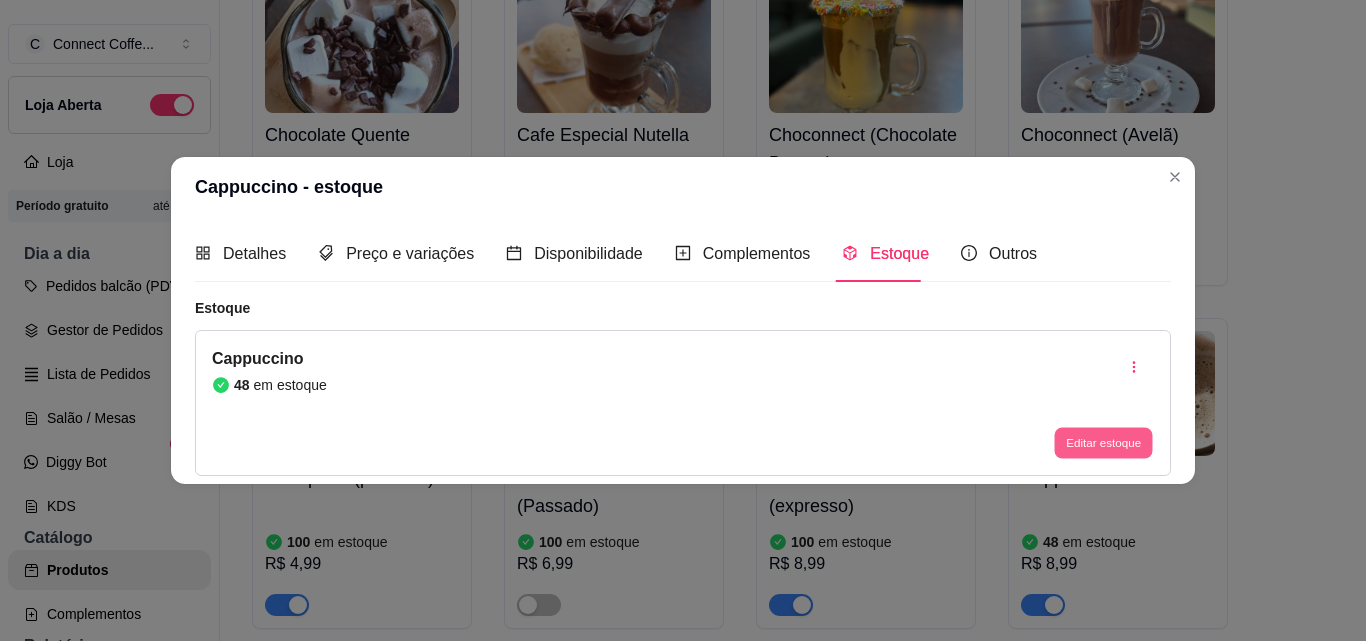 click on "Editar estoque" at bounding box center (1103, 443) 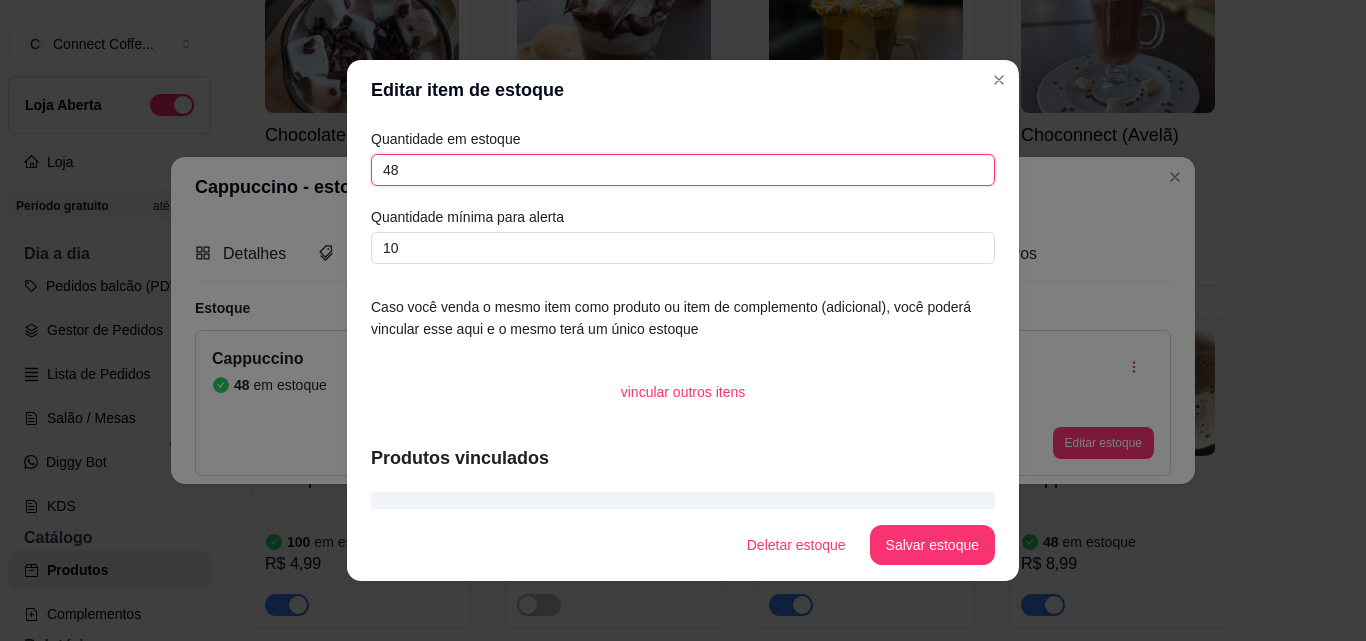 drag, startPoint x: 442, startPoint y: 175, endPoint x: 252, endPoint y: 169, distance: 190.09471 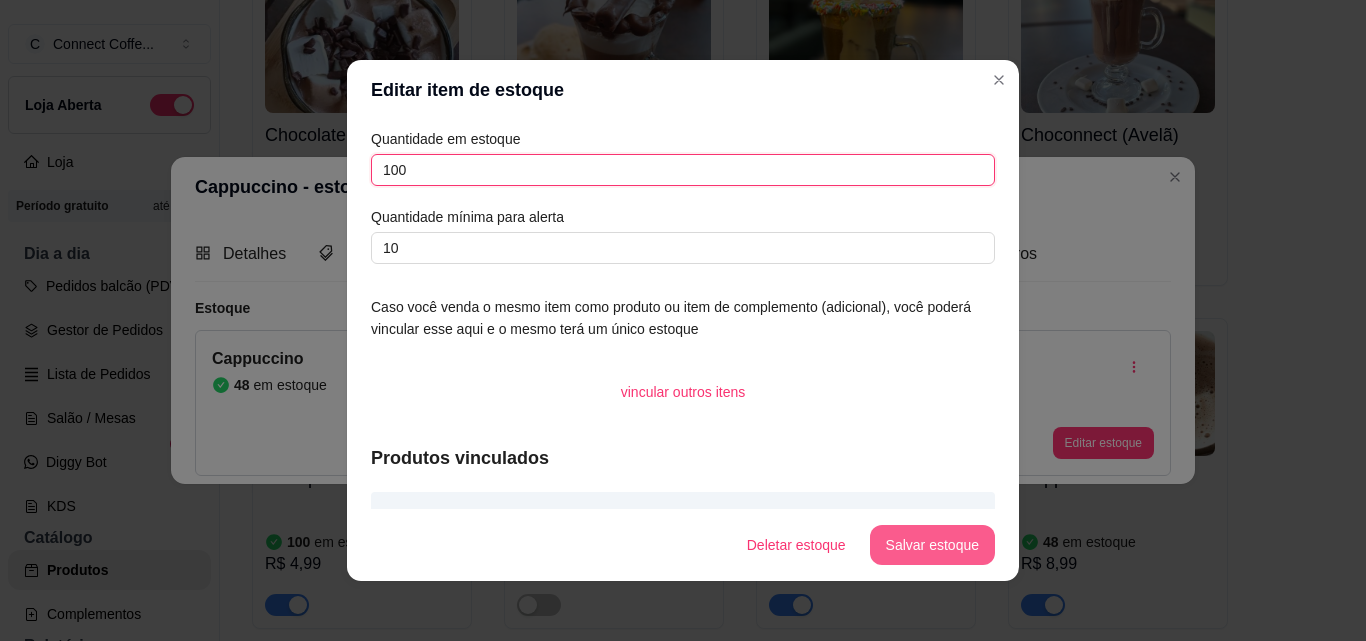 type on "100" 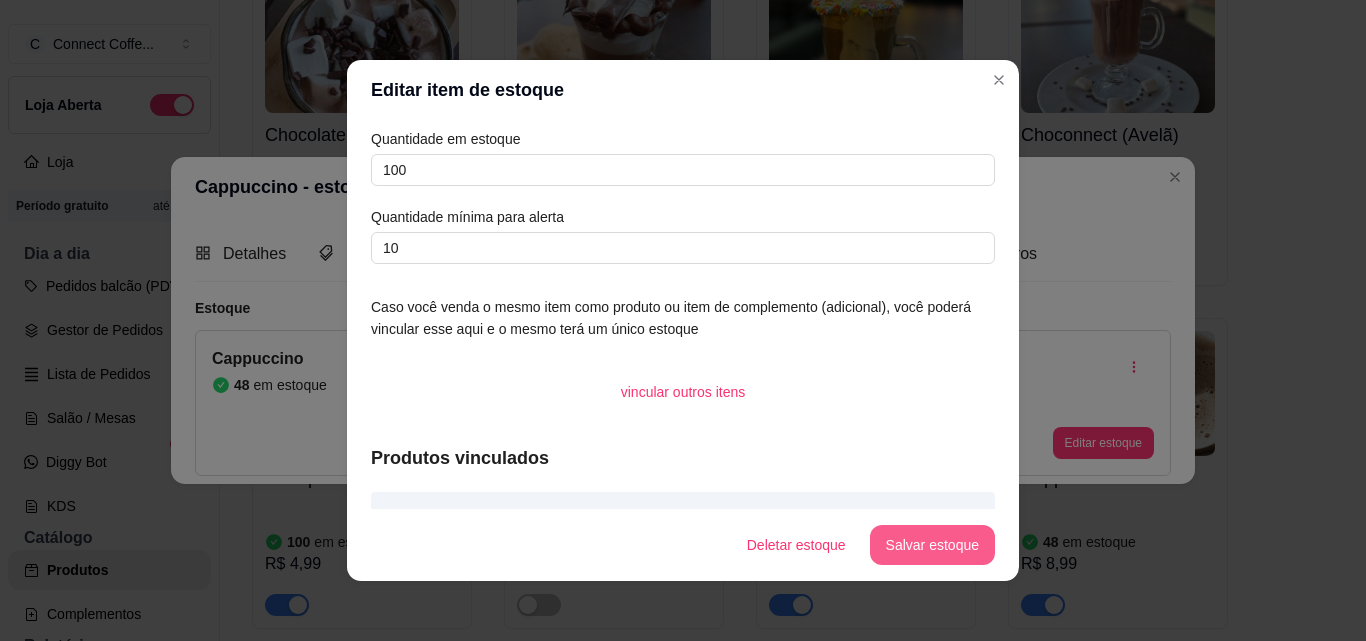 click on "Salvar estoque" at bounding box center [932, 545] 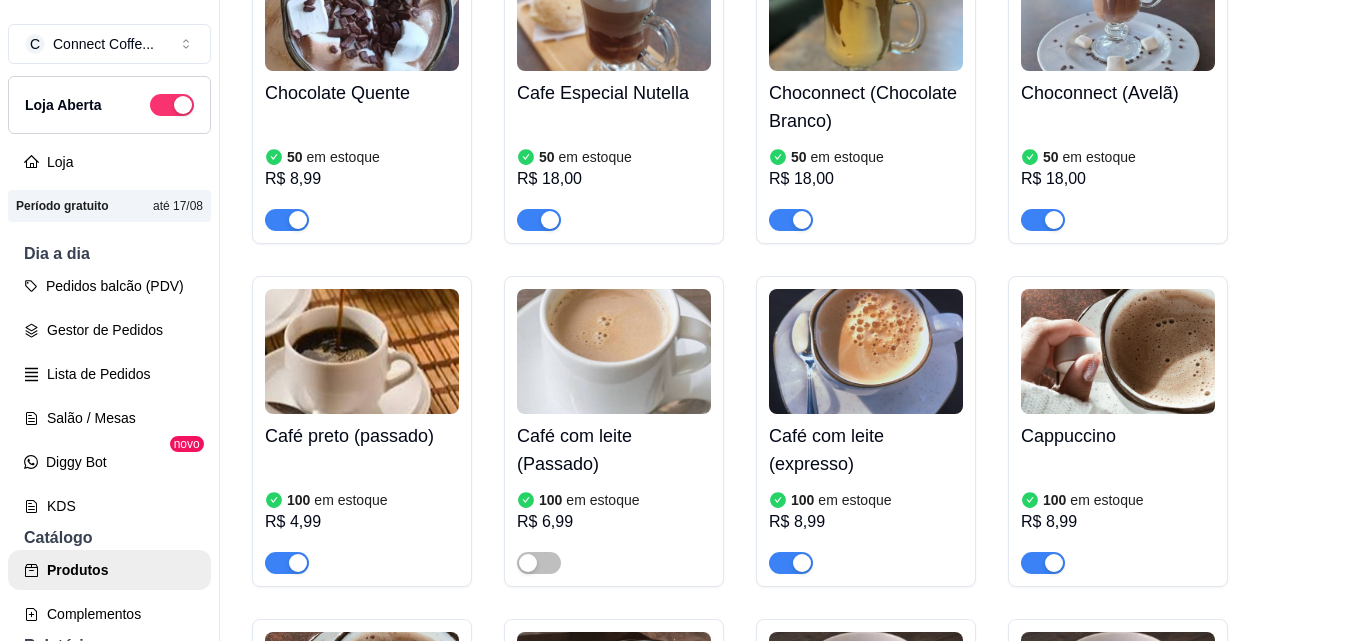 scroll, scrollTop: 6300, scrollLeft: 0, axis: vertical 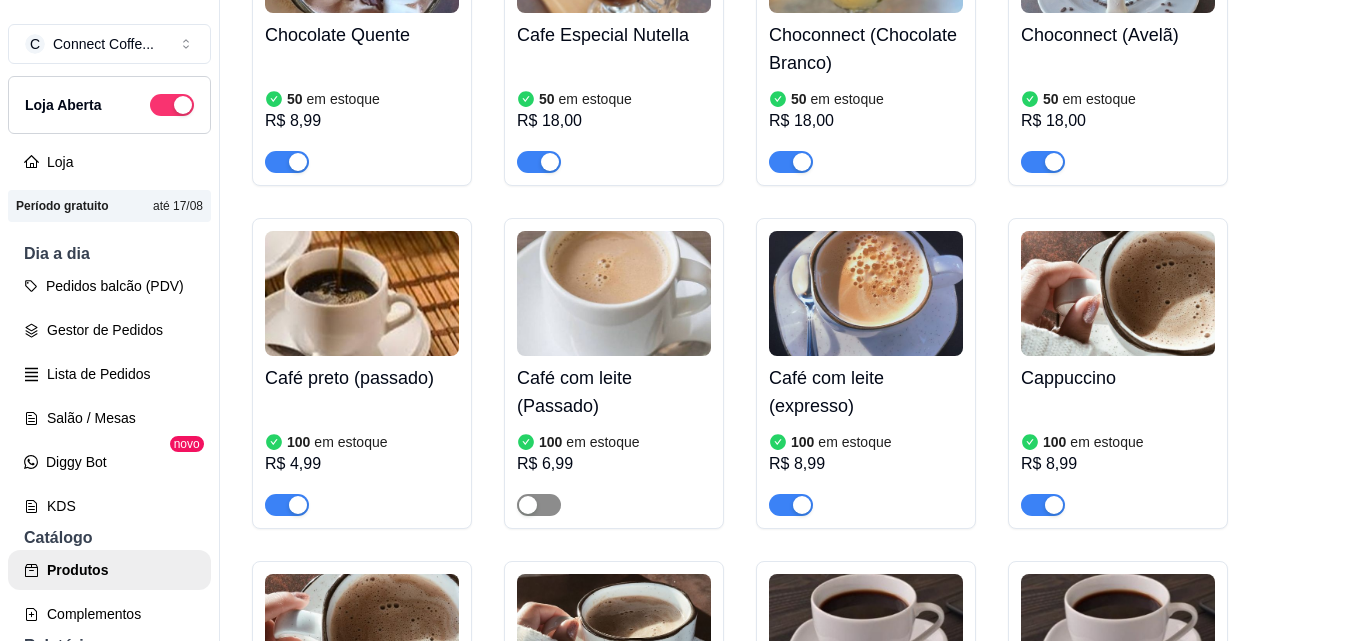 click at bounding box center [539, 505] 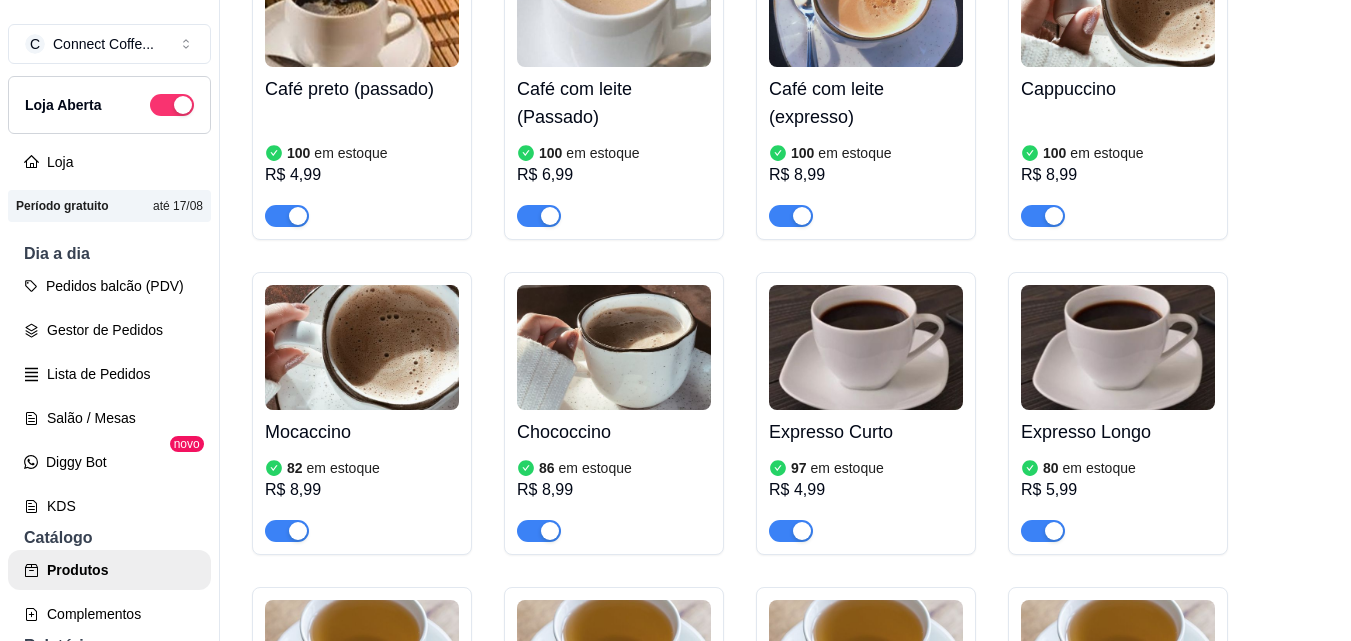 scroll, scrollTop: 6600, scrollLeft: 0, axis: vertical 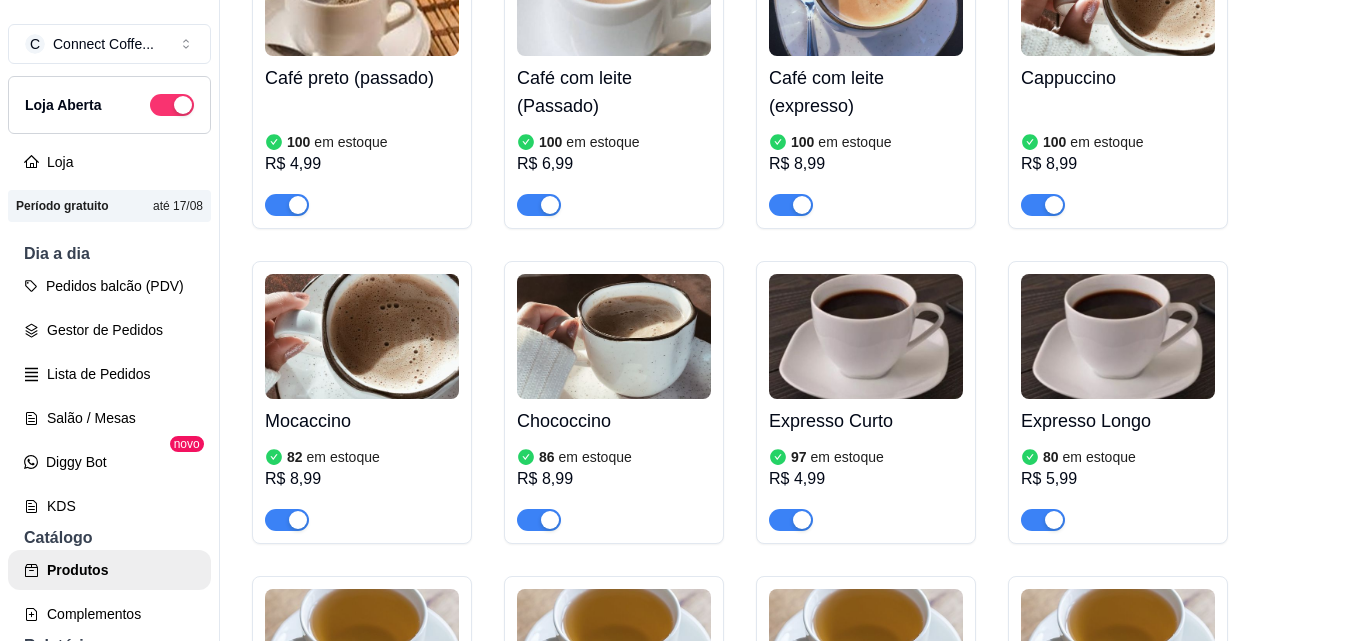 click at bounding box center (362, 336) 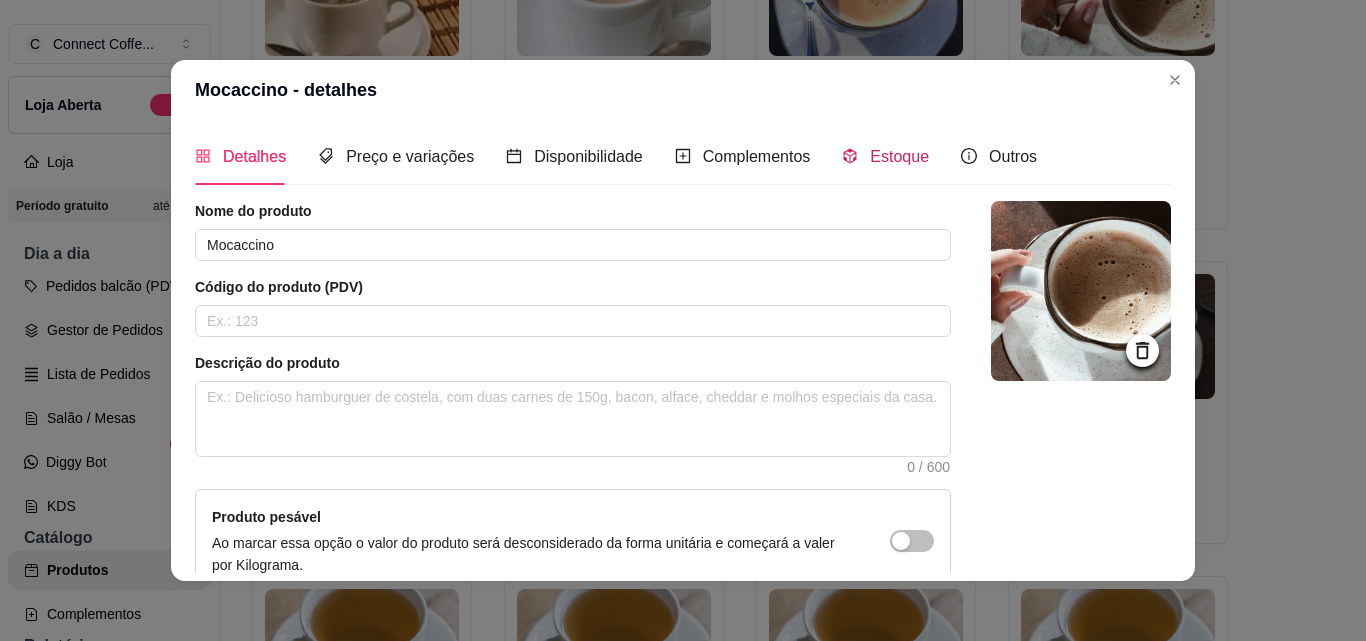 click on "Estoque" at bounding box center (885, 156) 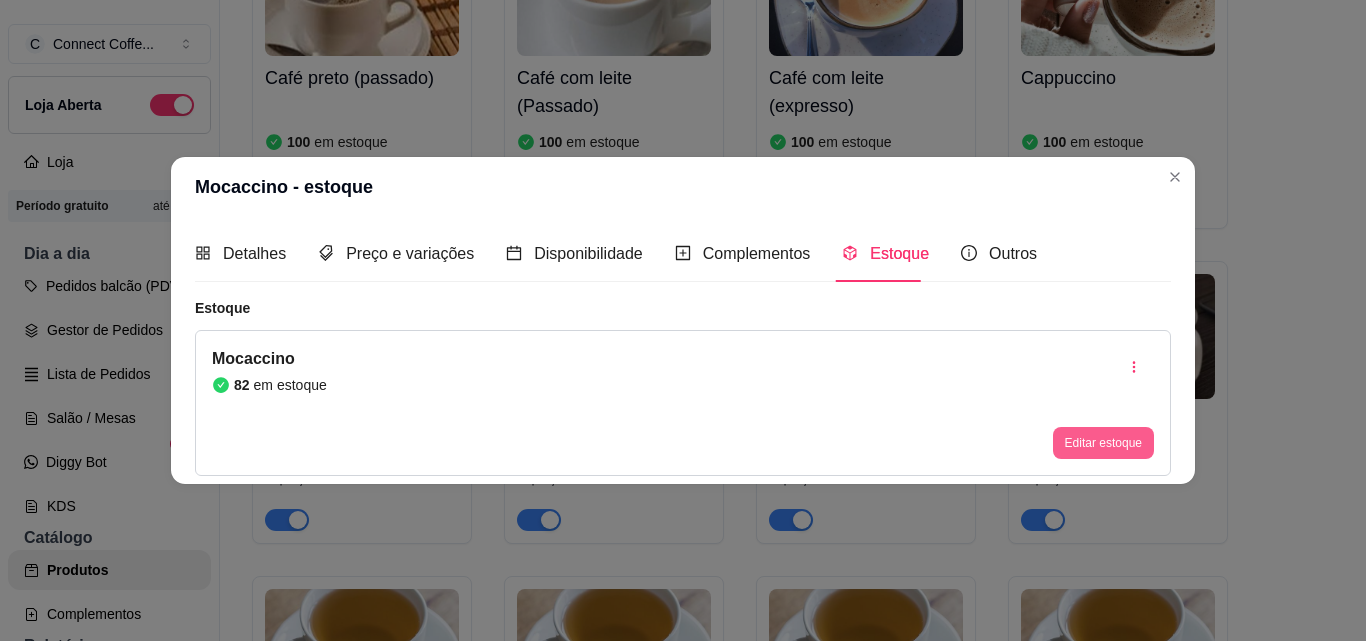 click on "Editar estoque" at bounding box center [1103, 403] 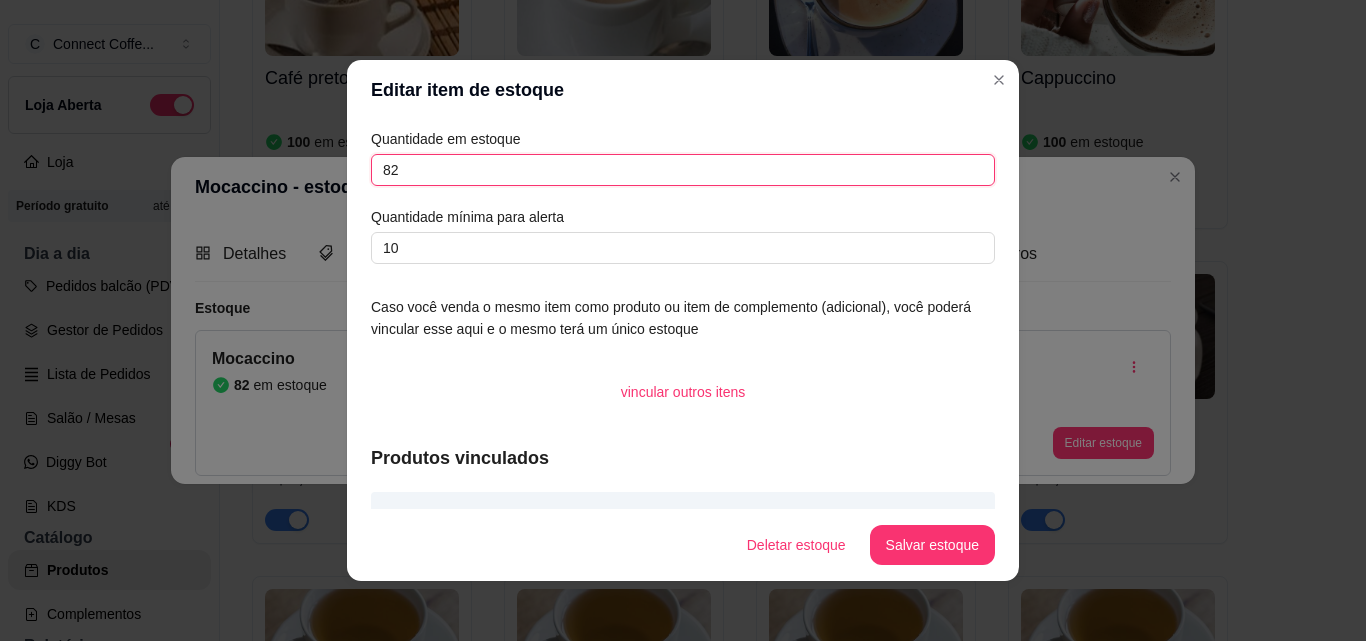 click on "Editar item de estoque Quantidade   em estoque [QUANTITY] Quantidade   mínima para alerta [QUANTITY] Caso você venda o mesmo item como produto ou item de complemento (adicional), você poderá vincular esse aqui e o mesmo terá um único estoque vincular outros itens Produtos vinculados Mocaccino Deletar estoque Salvar estoque" at bounding box center (683, 320) 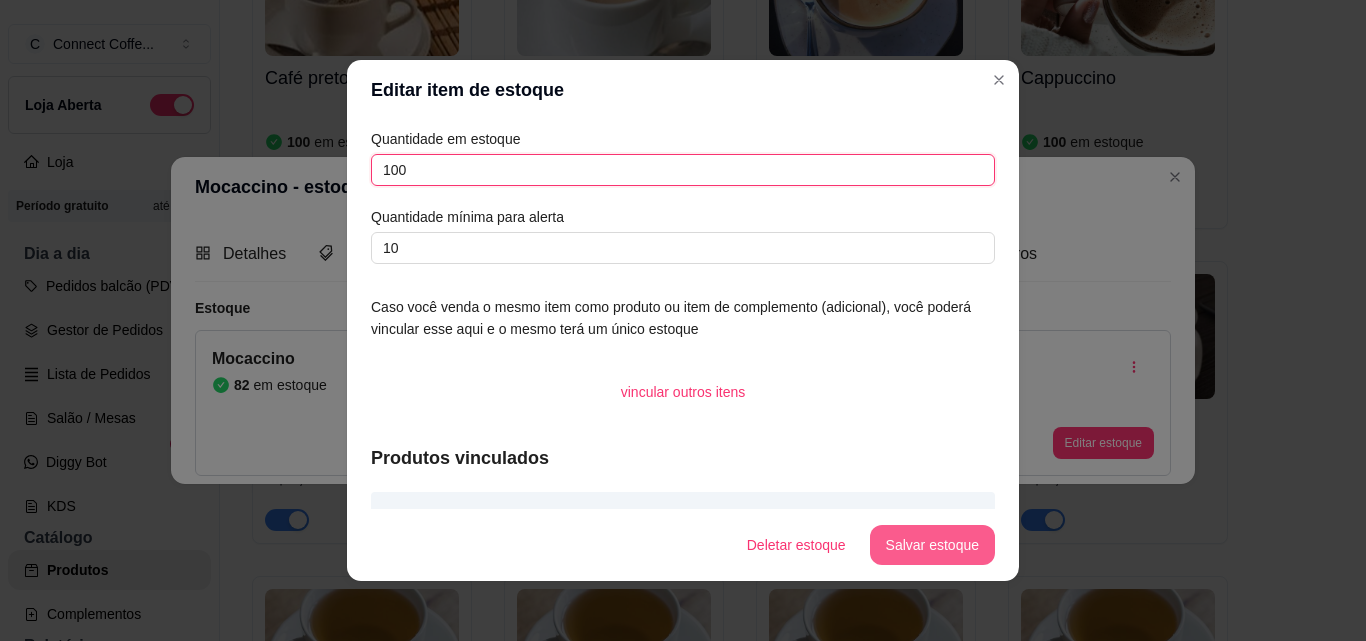 type on "100" 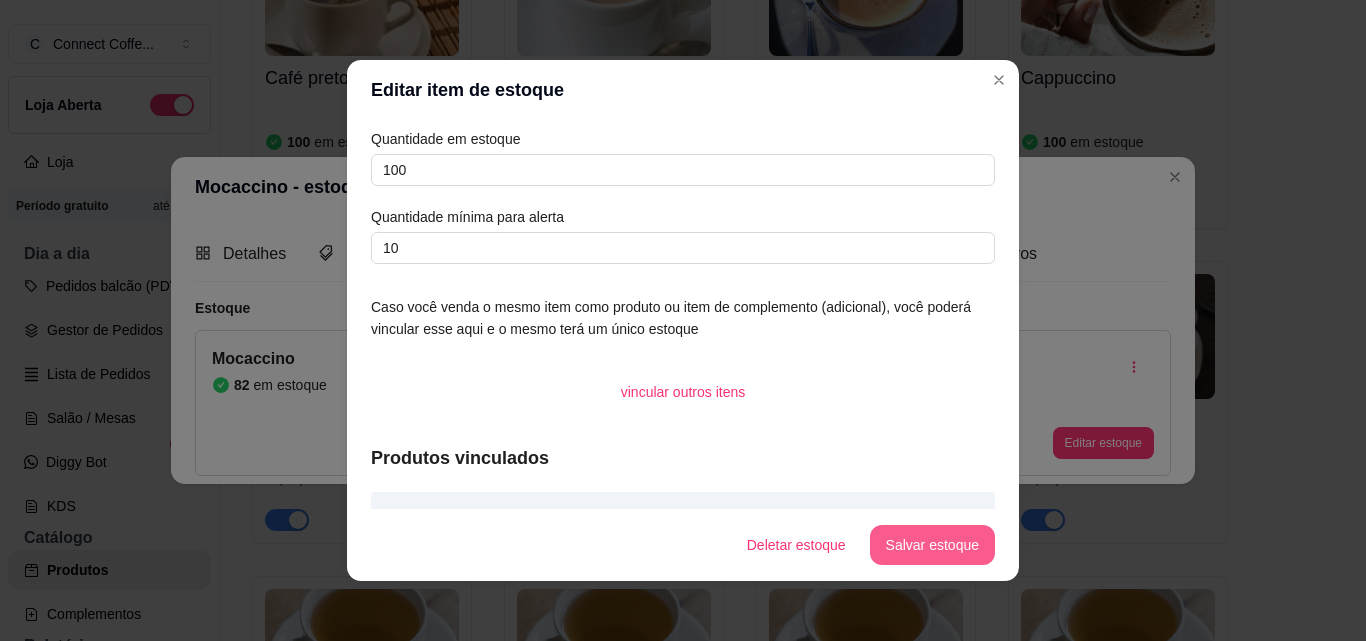 click on "Salvar estoque" at bounding box center (932, 545) 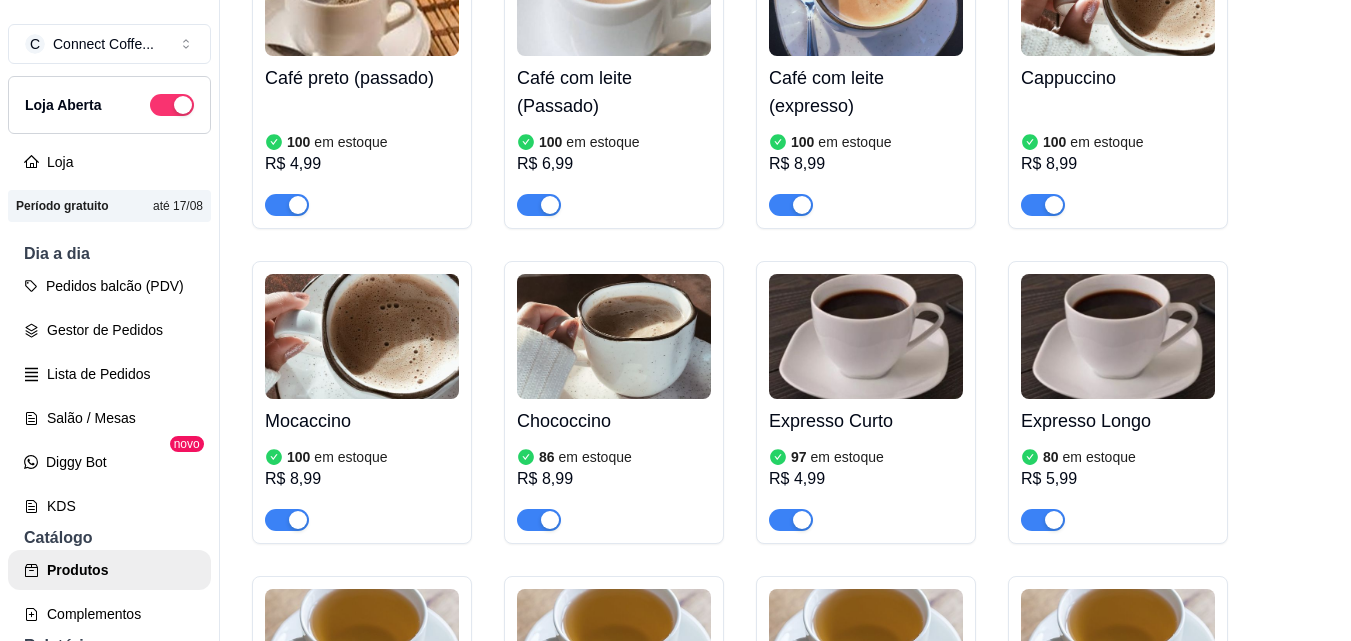 click at bounding box center [614, 336] 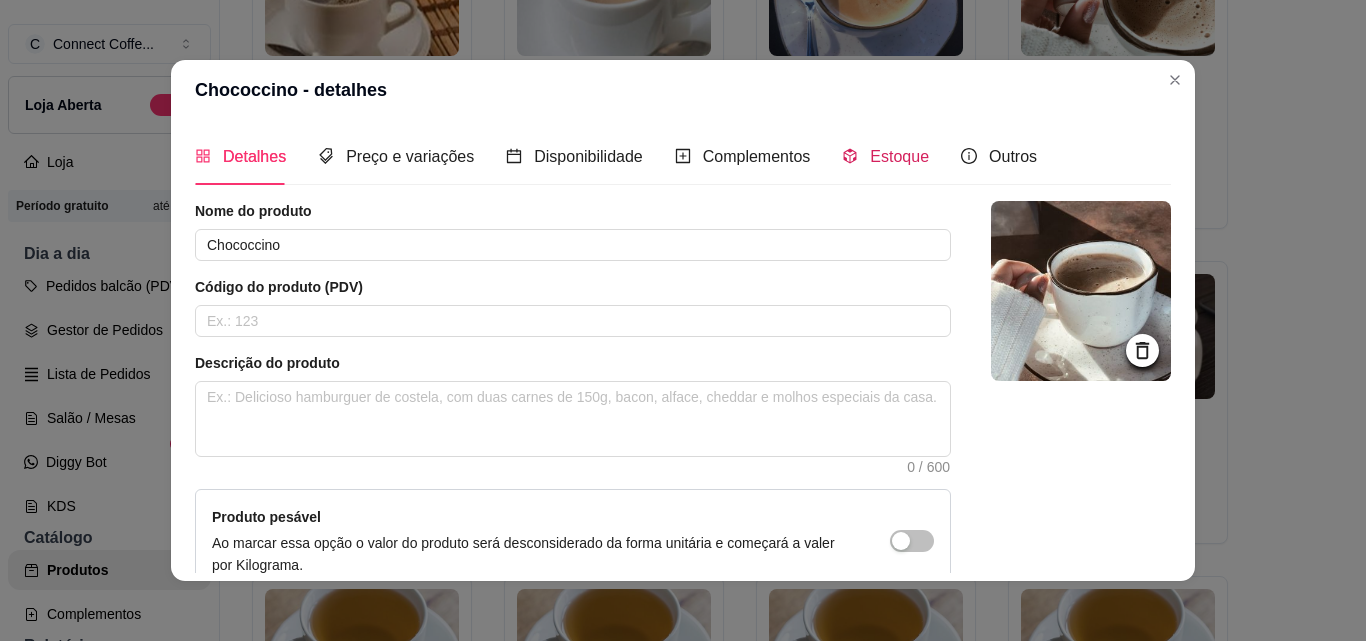 click on "Estoque" at bounding box center [899, 156] 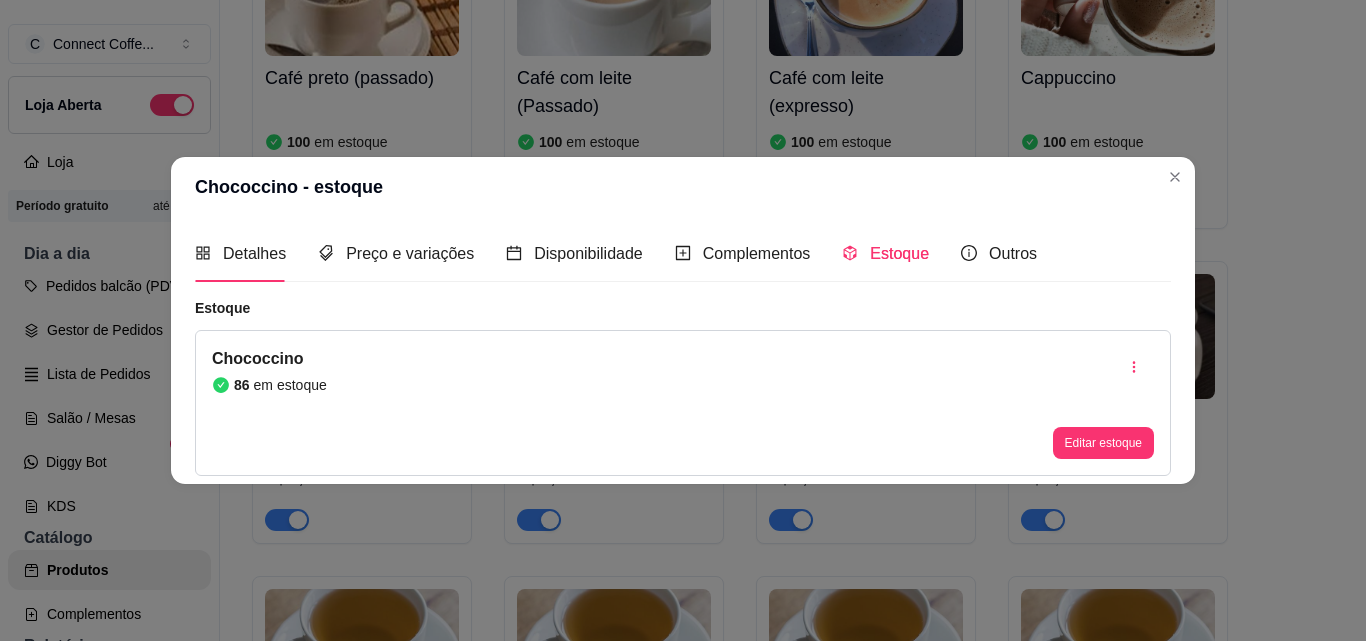 type 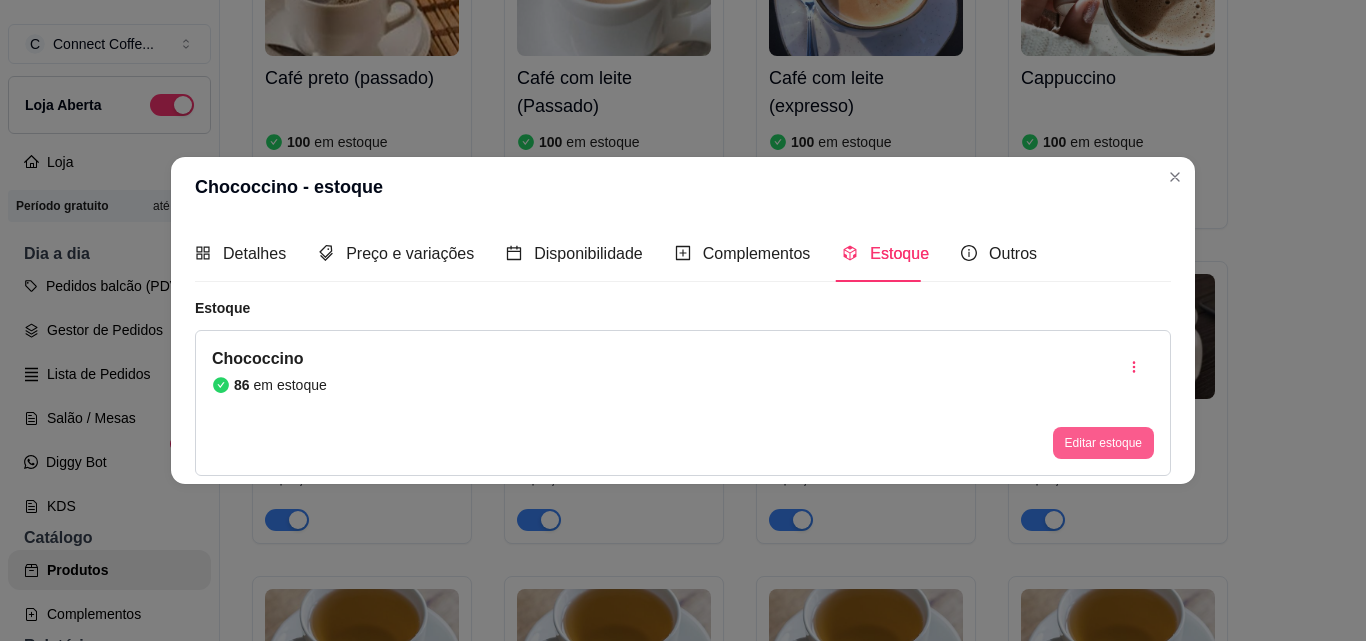 click on "Editar estoque" at bounding box center (1103, 443) 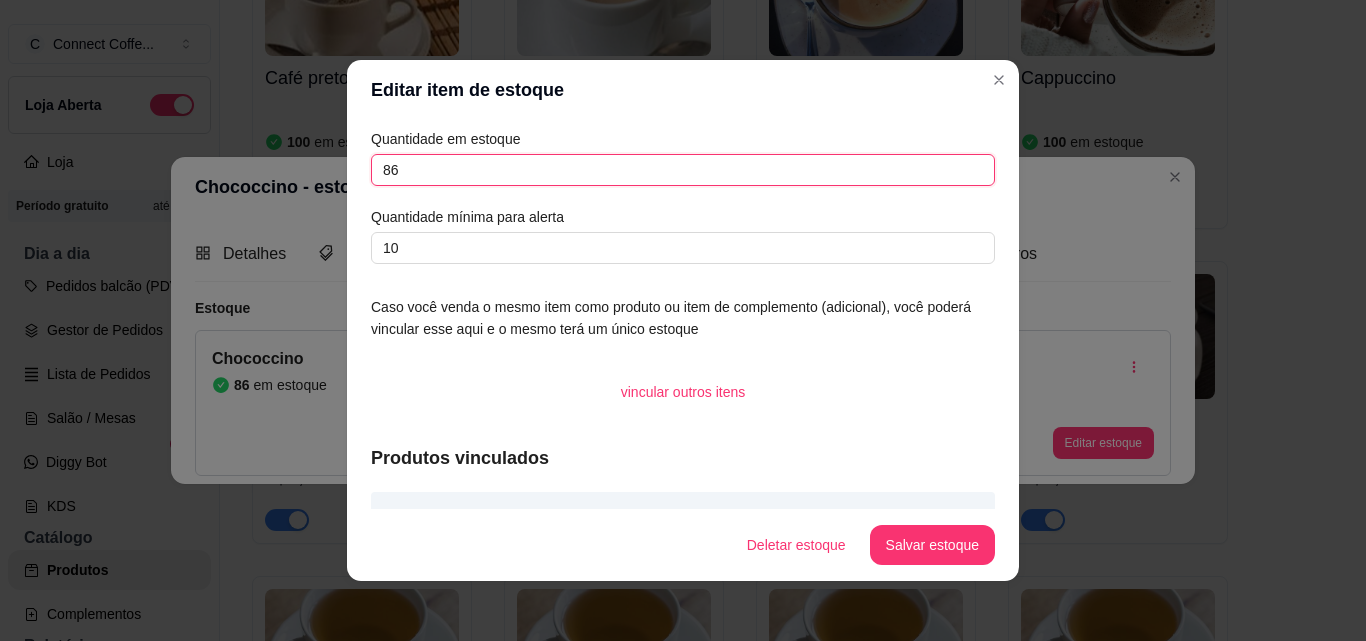 drag, startPoint x: 366, startPoint y: 167, endPoint x: 243, endPoint y: 166, distance: 123.00407 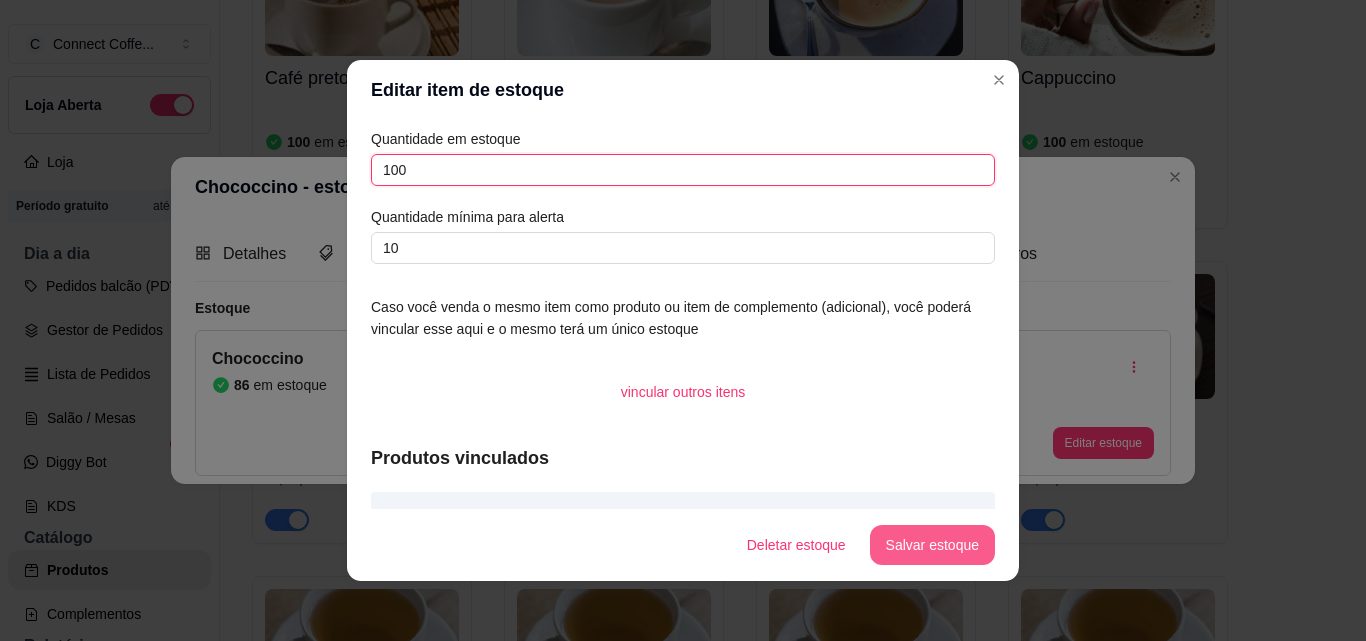 type on "100" 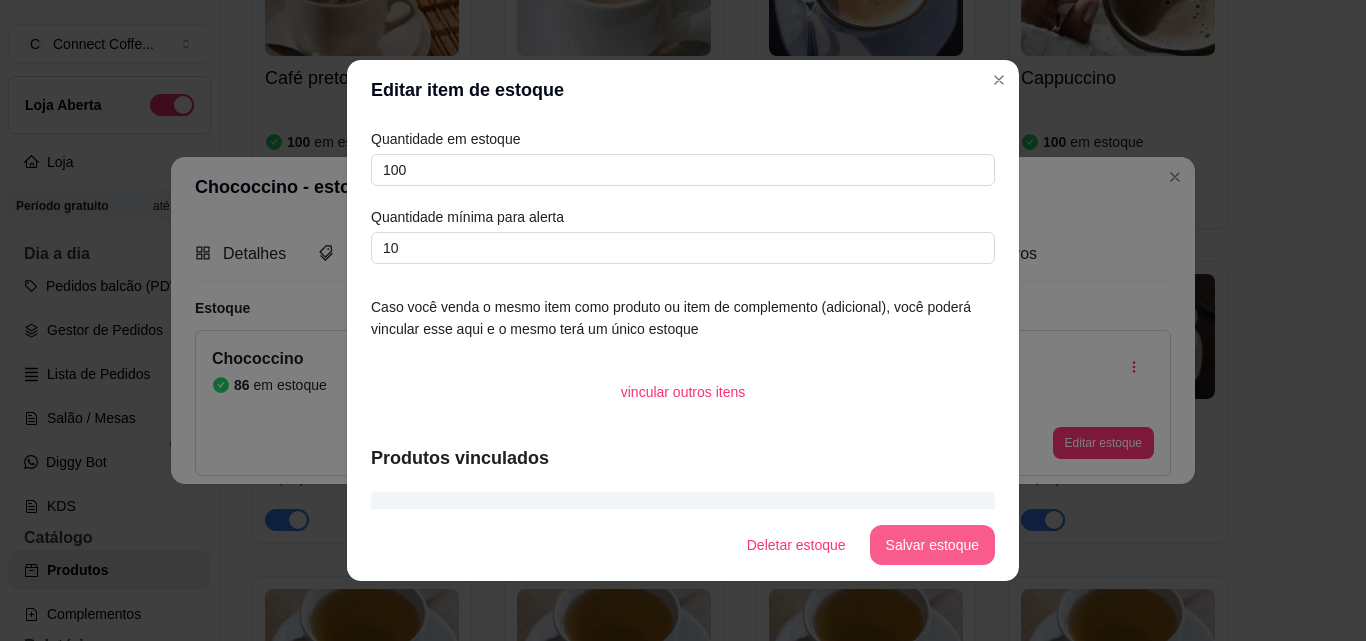 click on "Salvar estoque" at bounding box center [932, 545] 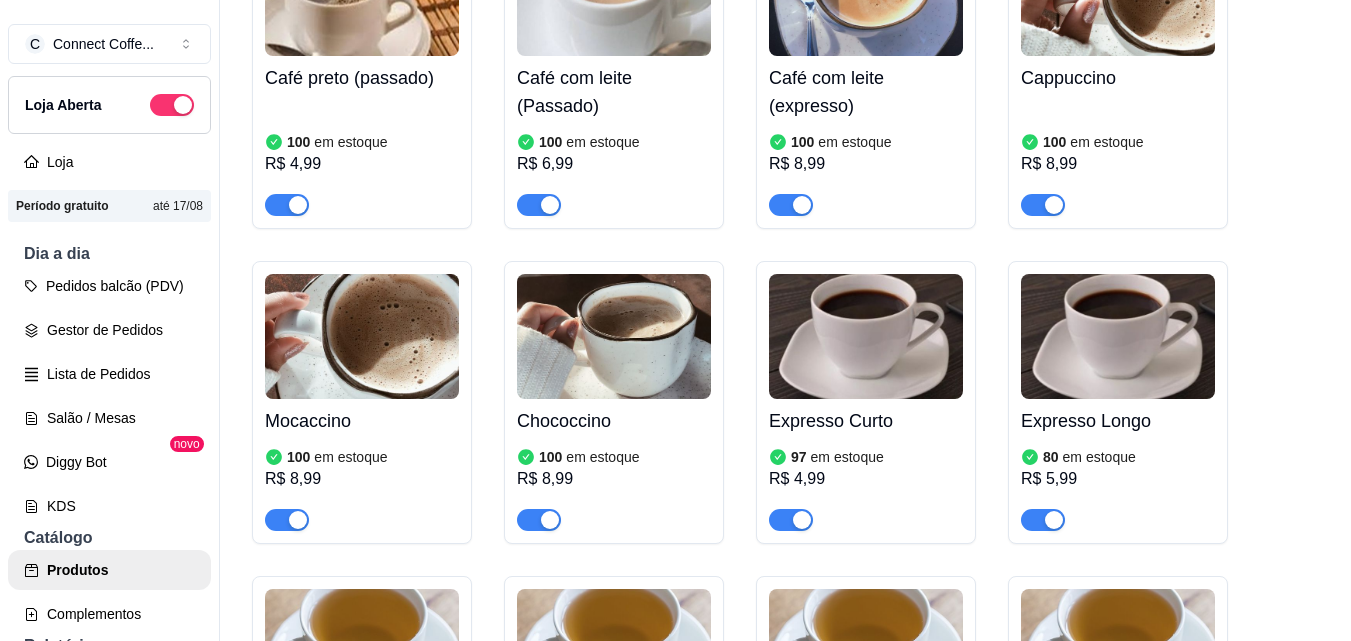 click at bounding box center (866, 336) 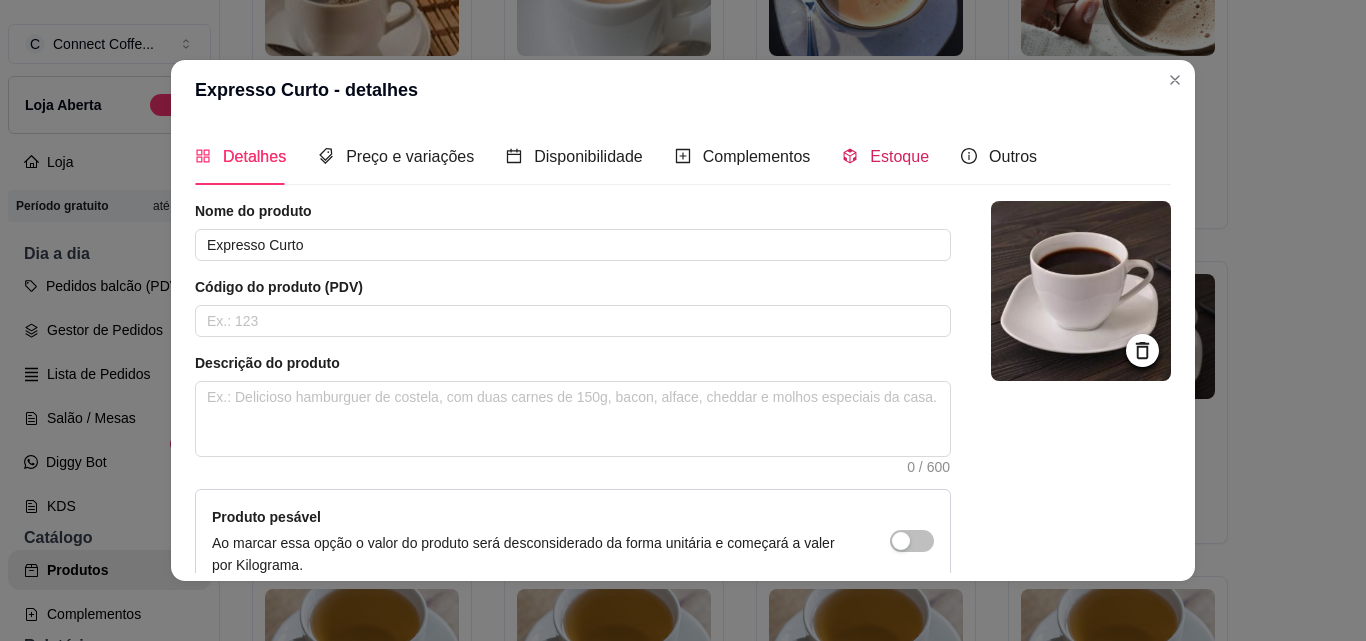 click on "Estoque" at bounding box center [899, 156] 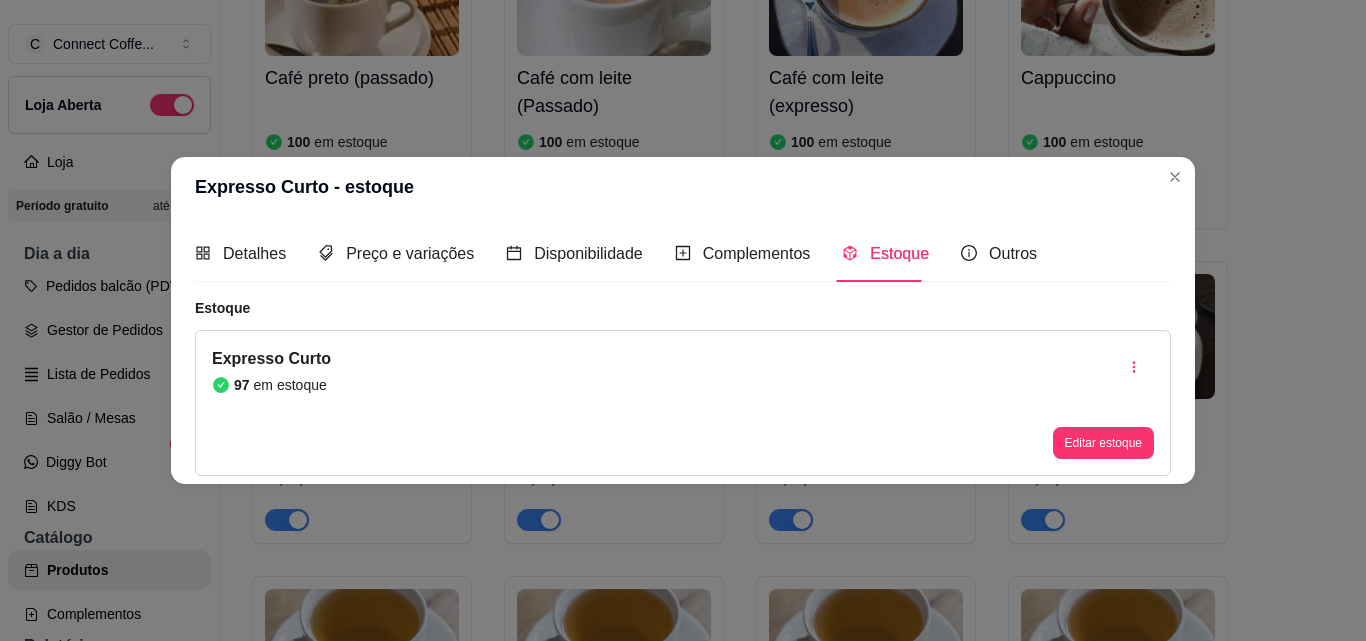 type 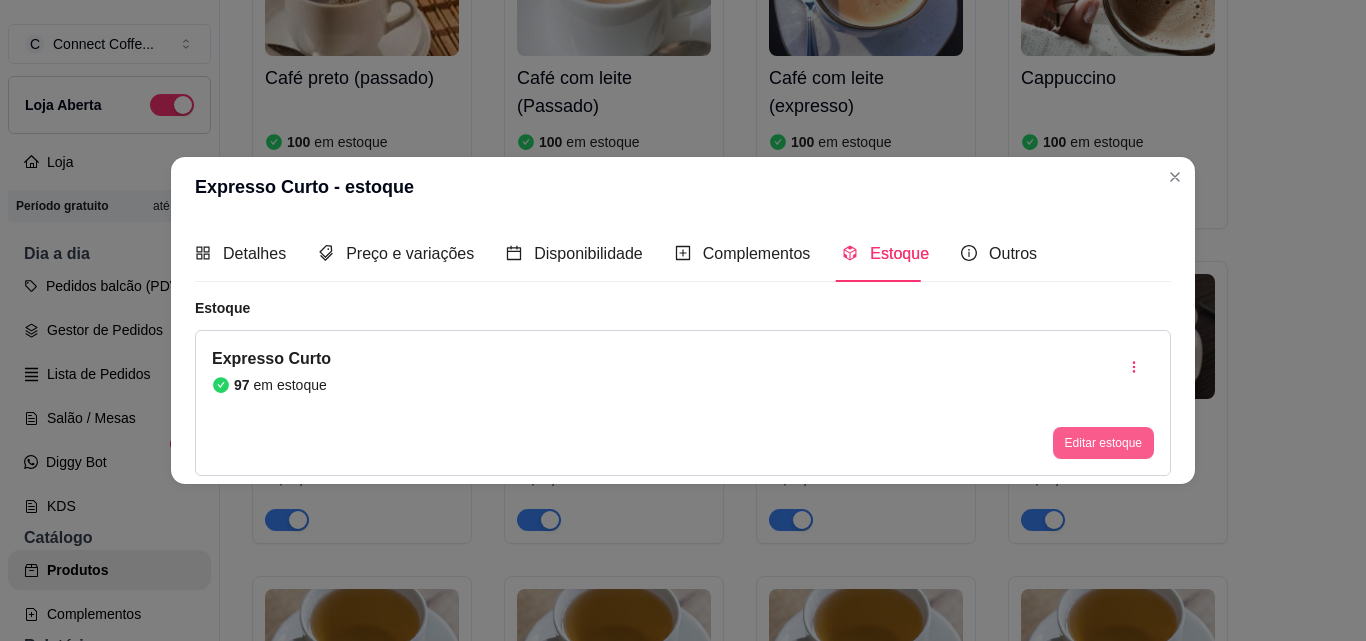click on "Editar estoque" at bounding box center [1103, 443] 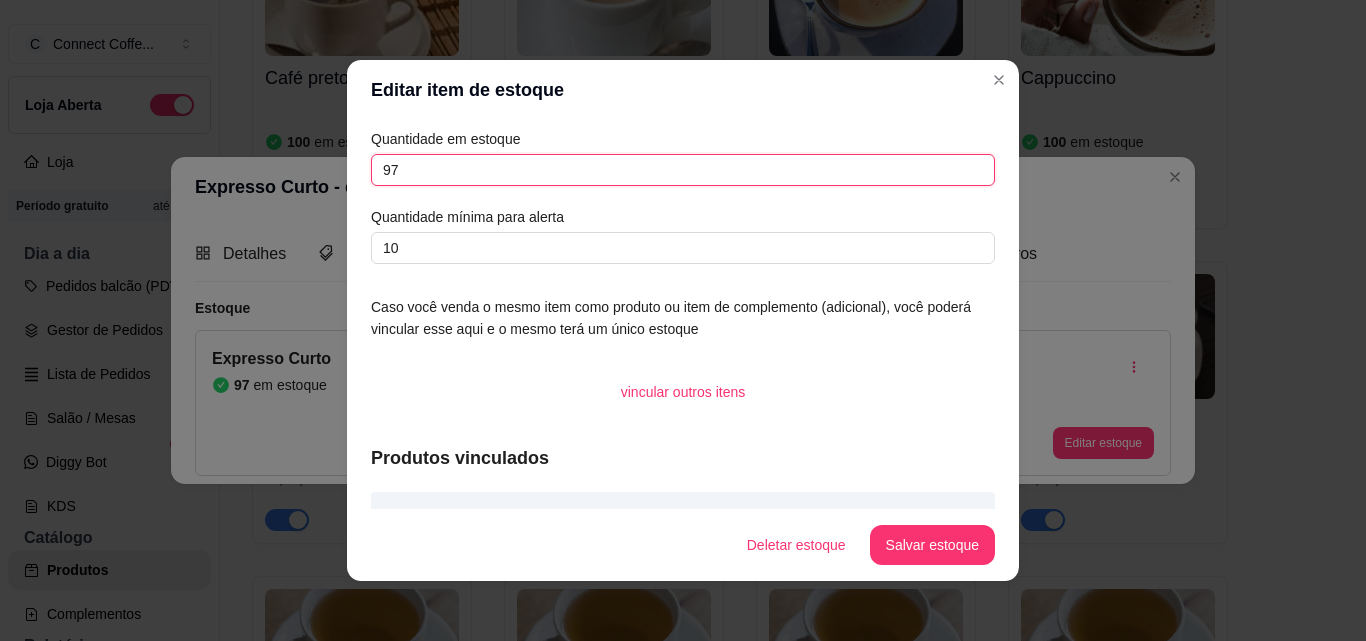drag, startPoint x: 378, startPoint y: 169, endPoint x: 304, endPoint y: 163, distance: 74.24284 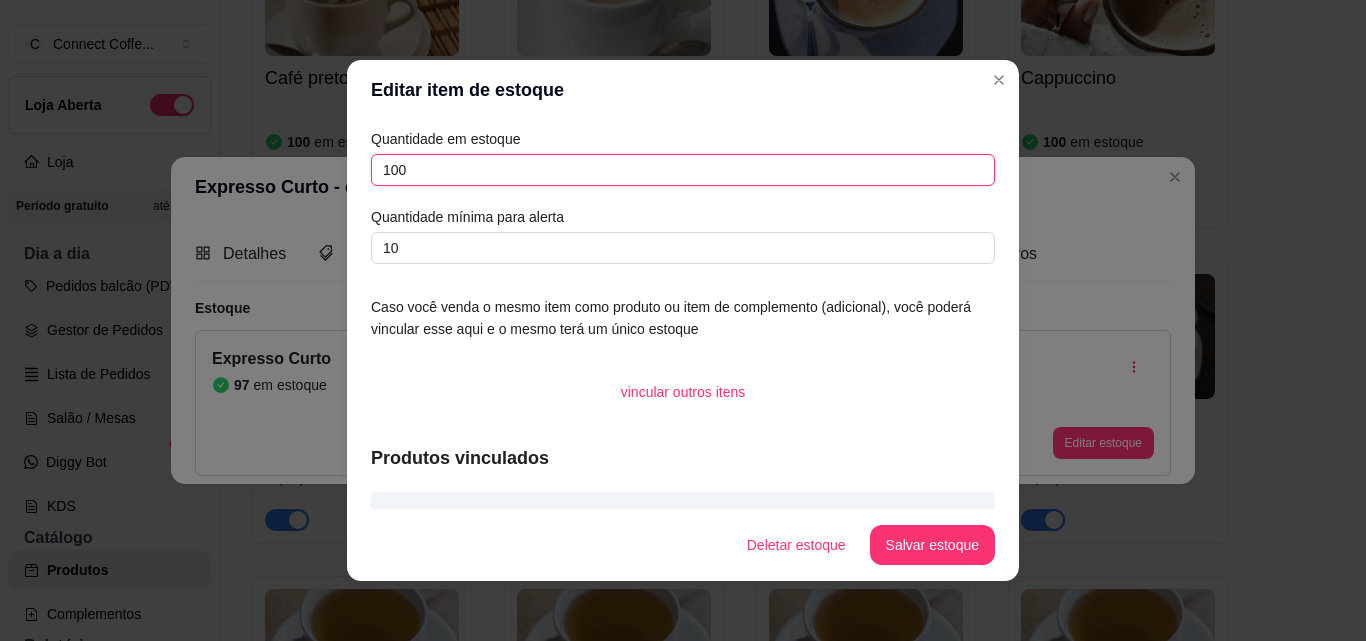type on "100" 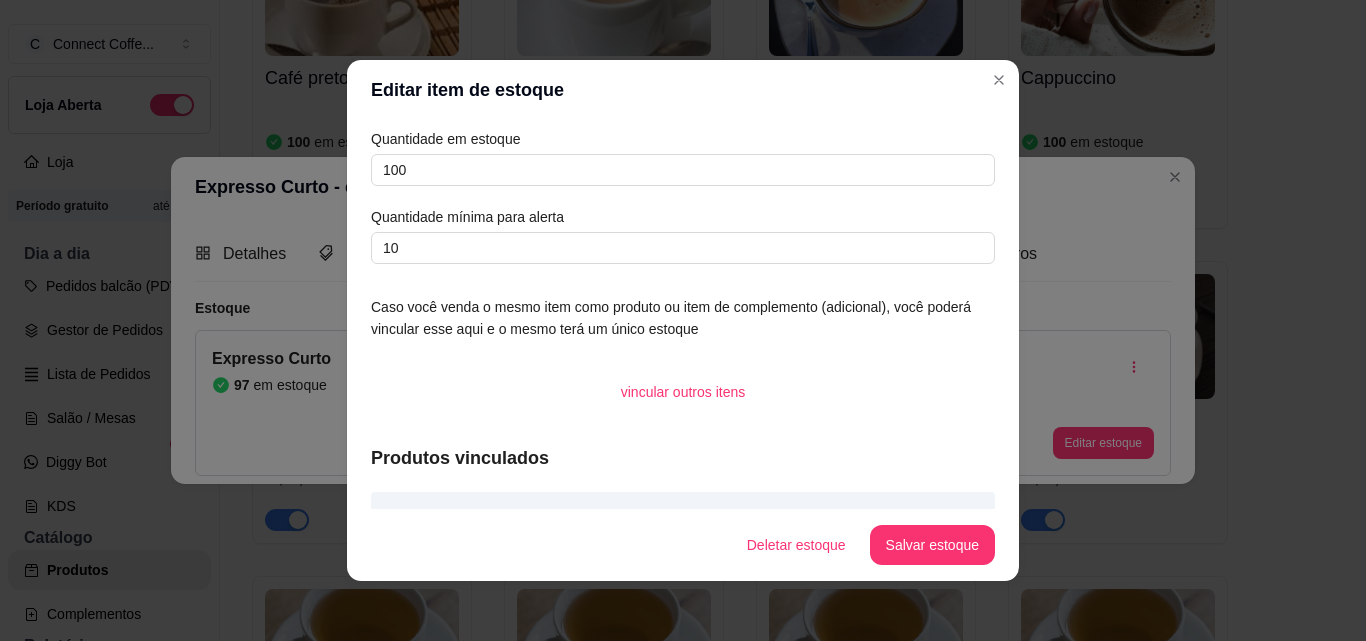 click on "Salvar estoque" at bounding box center (932, 545) 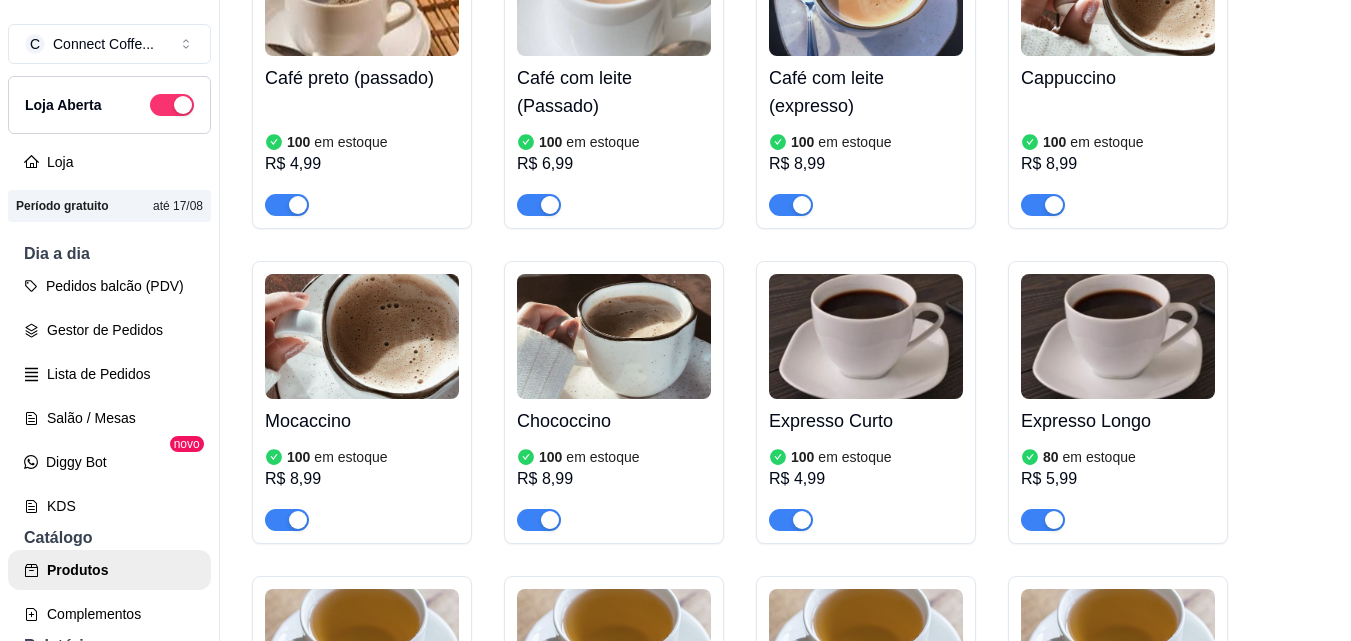 click at bounding box center (1118, 336) 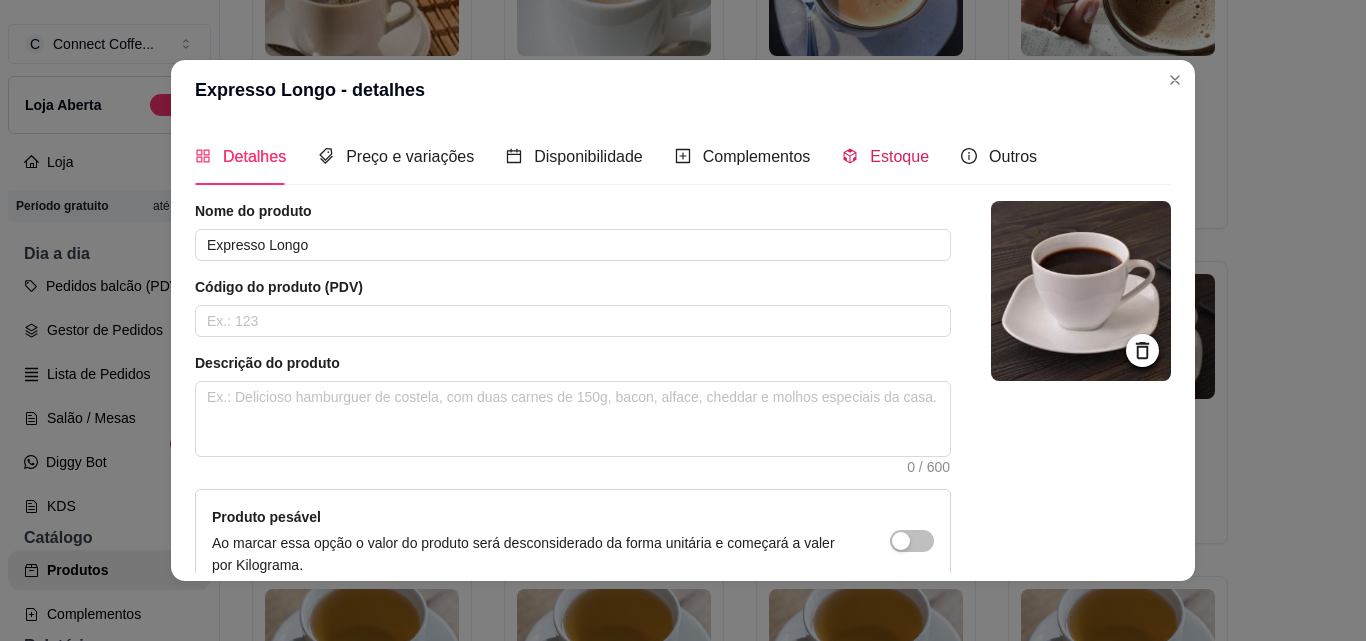 click on "Estoque" at bounding box center (899, 156) 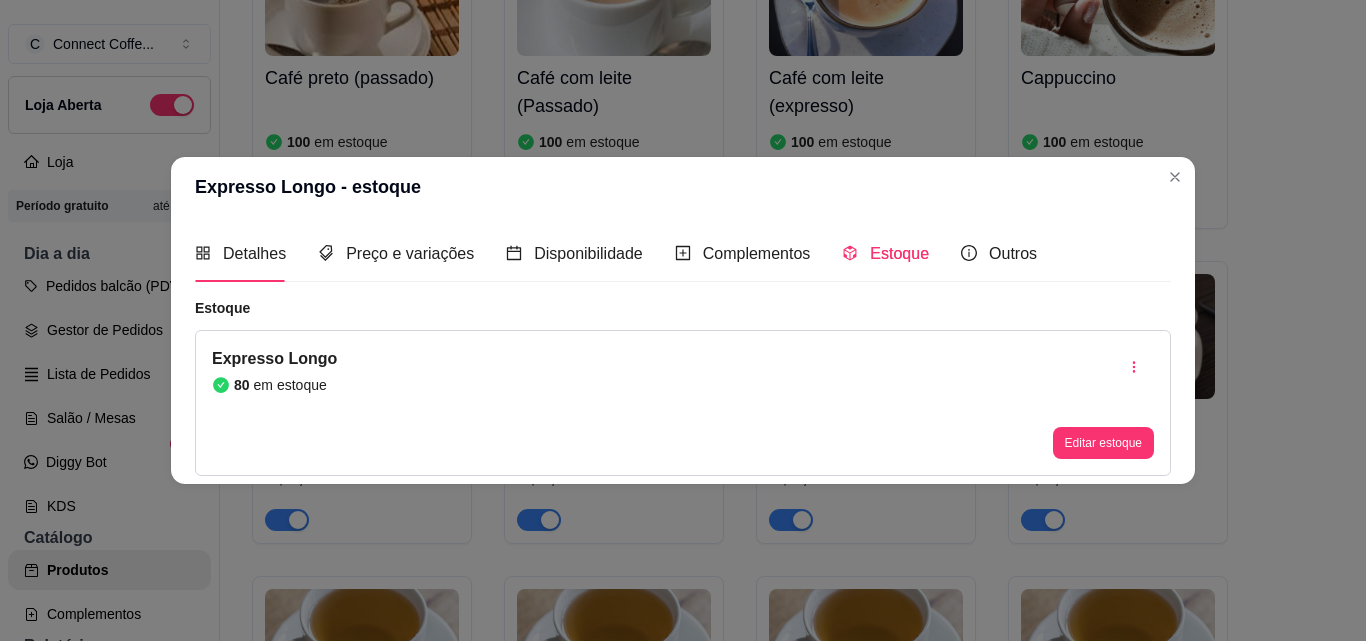 type 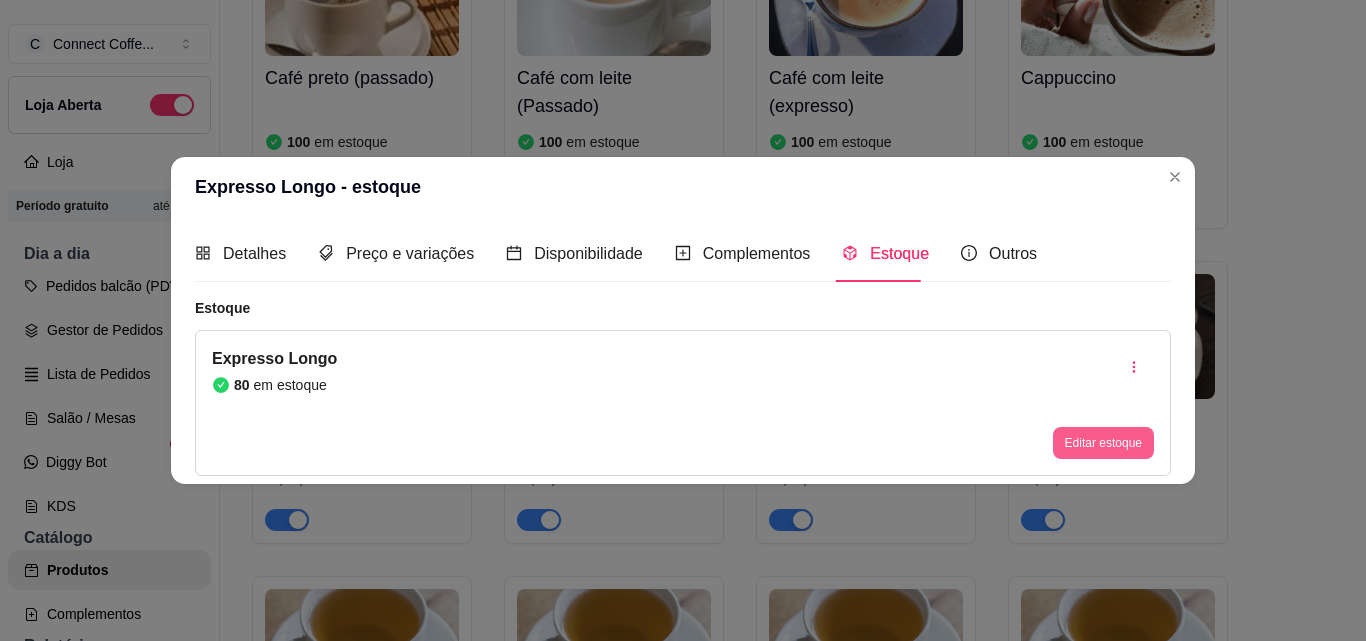click on "Editar estoque" at bounding box center (1103, 443) 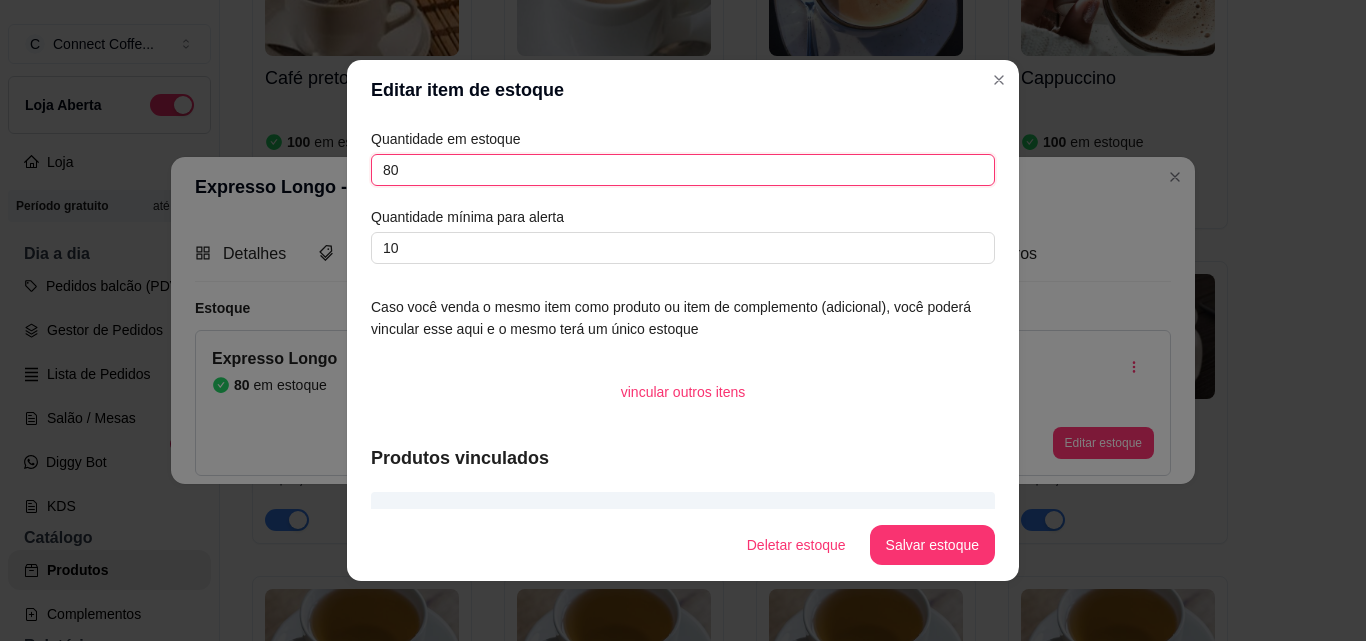 drag, startPoint x: 404, startPoint y: 173, endPoint x: 306, endPoint y: 170, distance: 98.045906 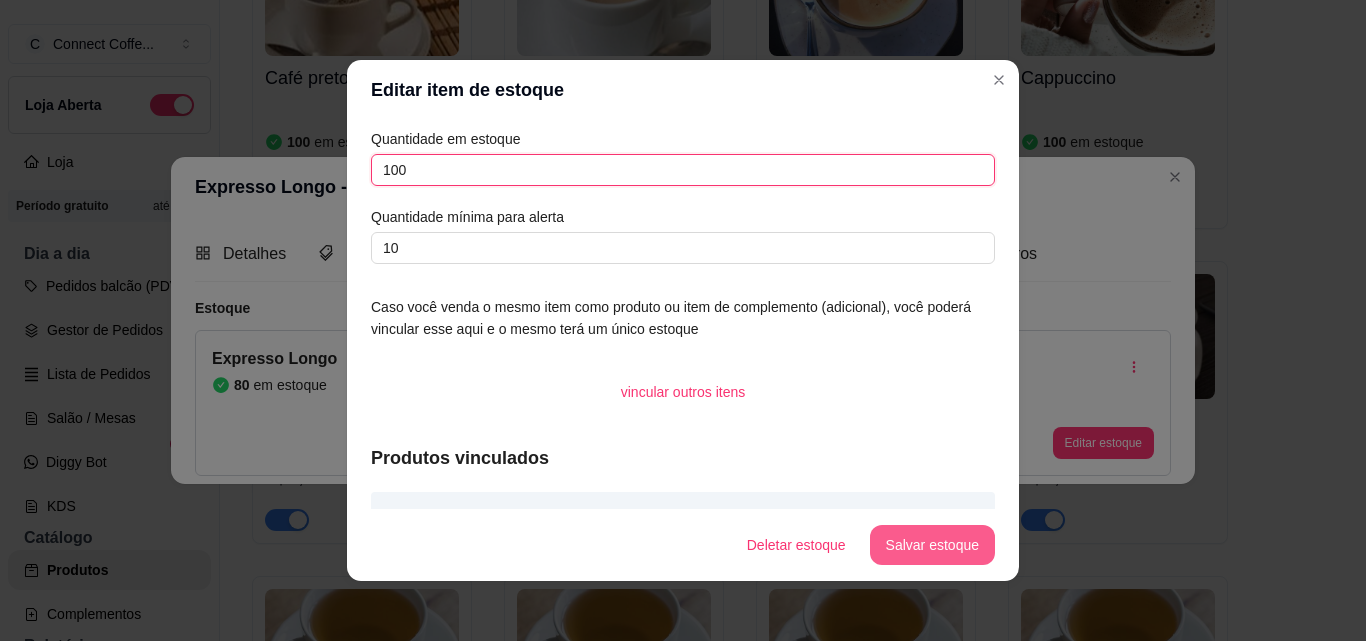 type on "100" 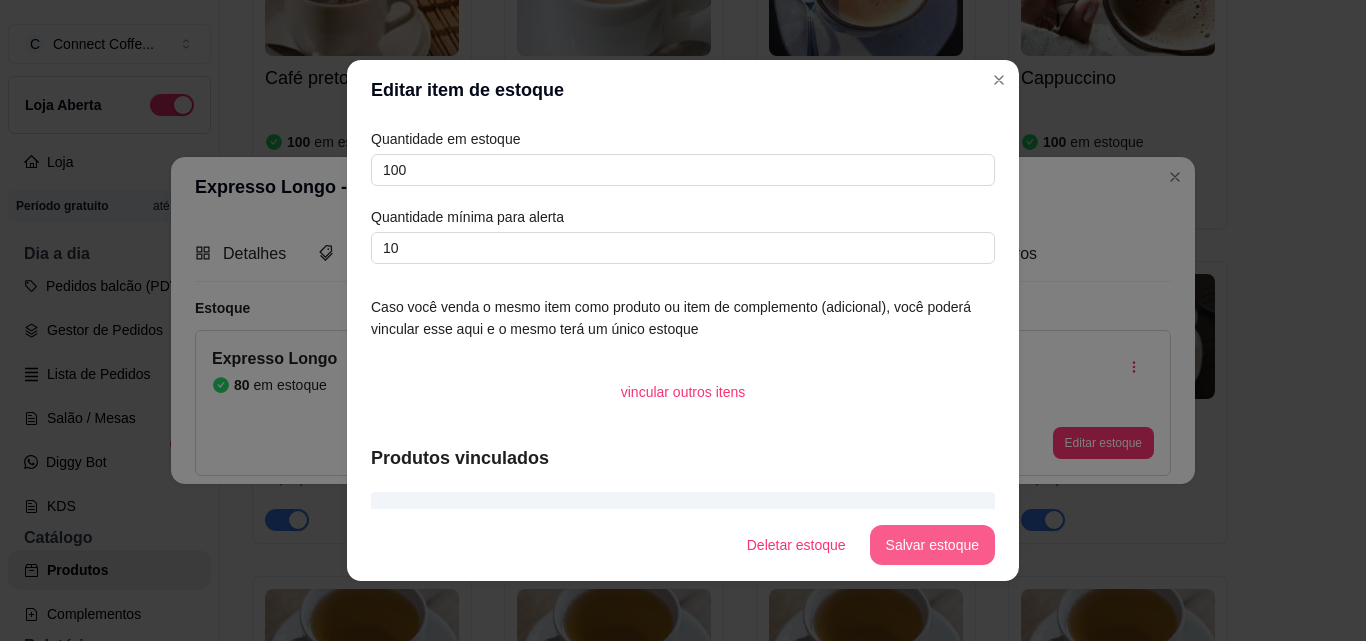 click on "Salvar estoque" at bounding box center (932, 545) 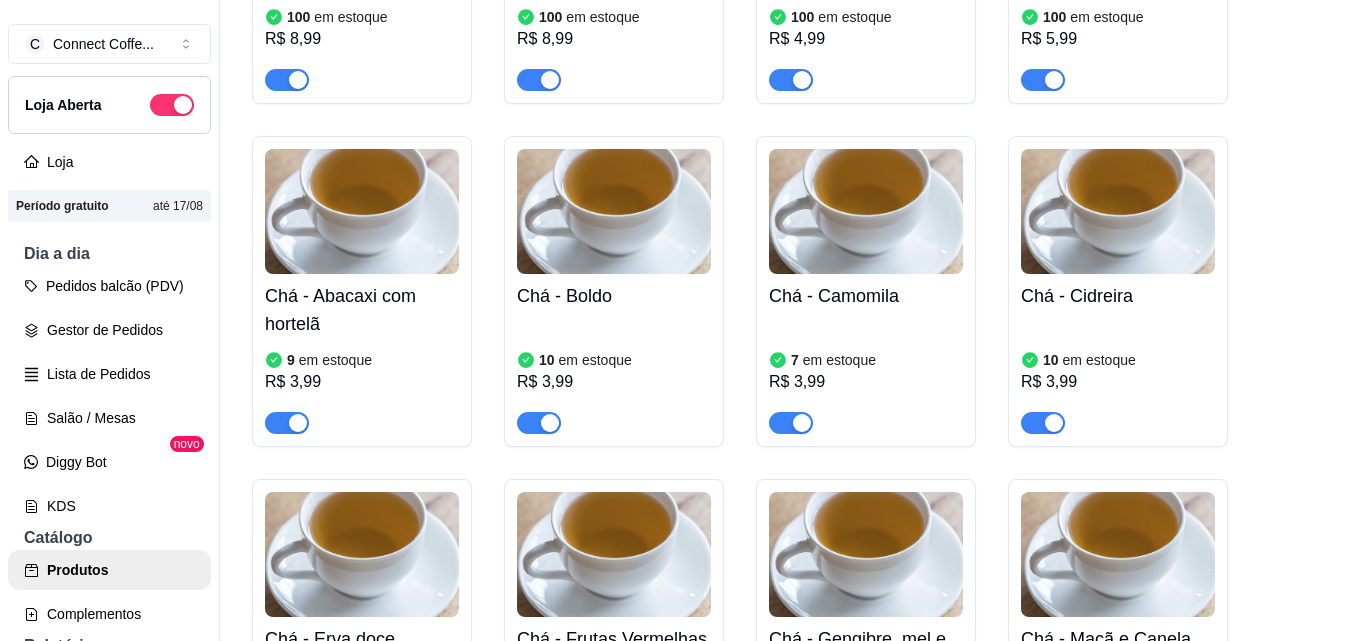 scroll, scrollTop: 7300, scrollLeft: 0, axis: vertical 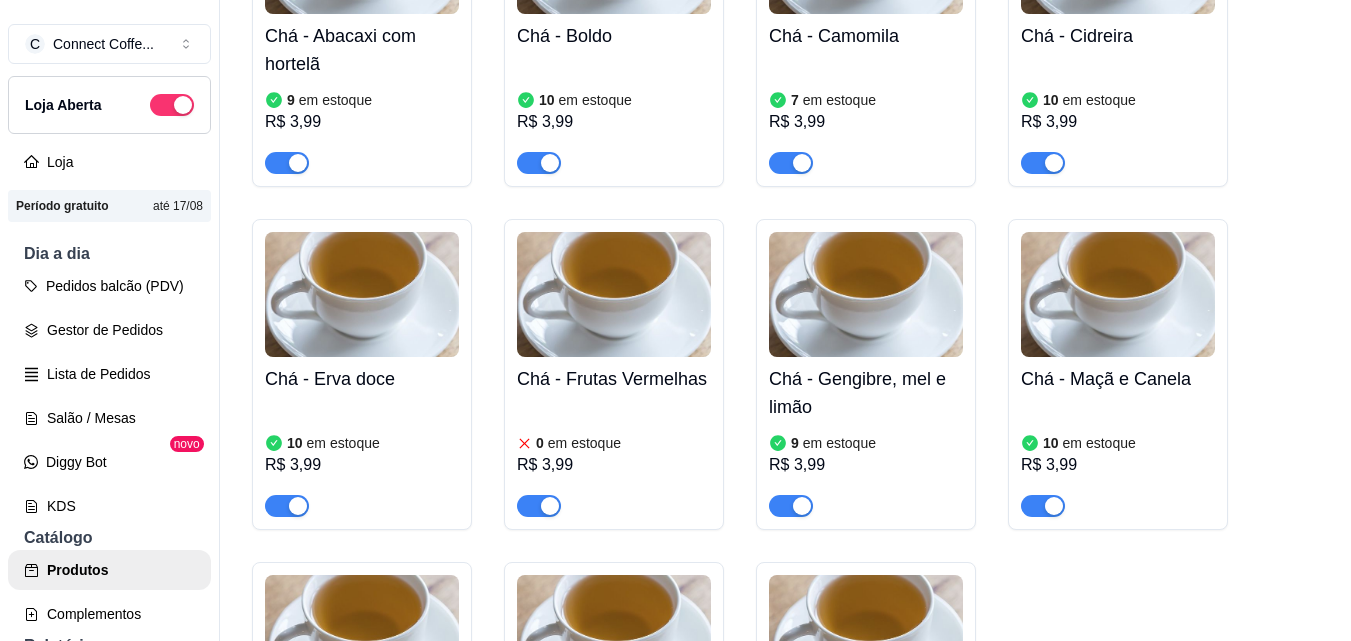 click at bounding box center (550, 506) 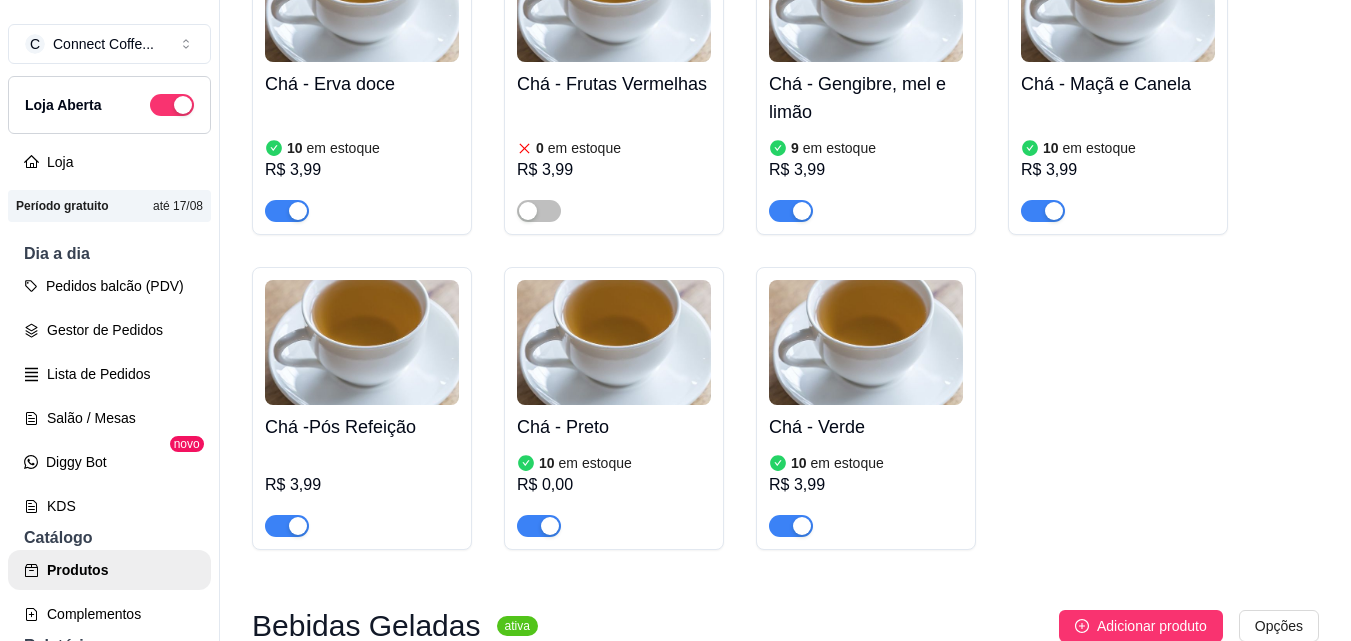 scroll, scrollTop: 7600, scrollLeft: 0, axis: vertical 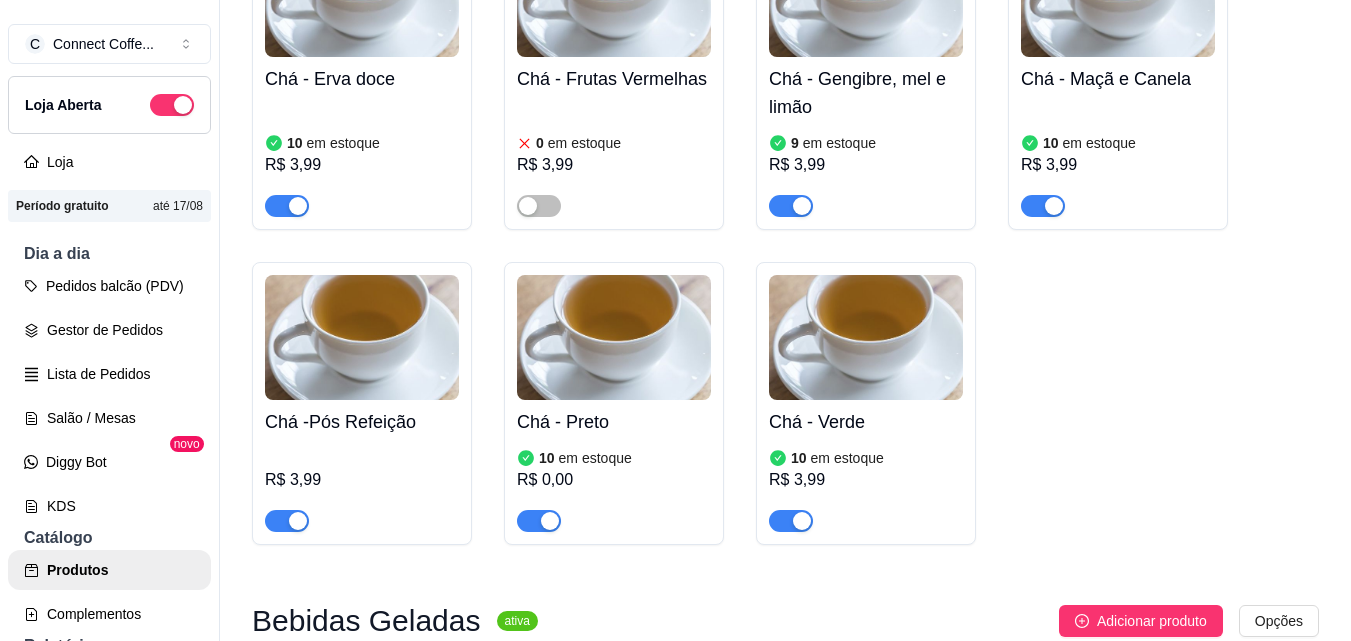 click at bounding box center [362, 337] 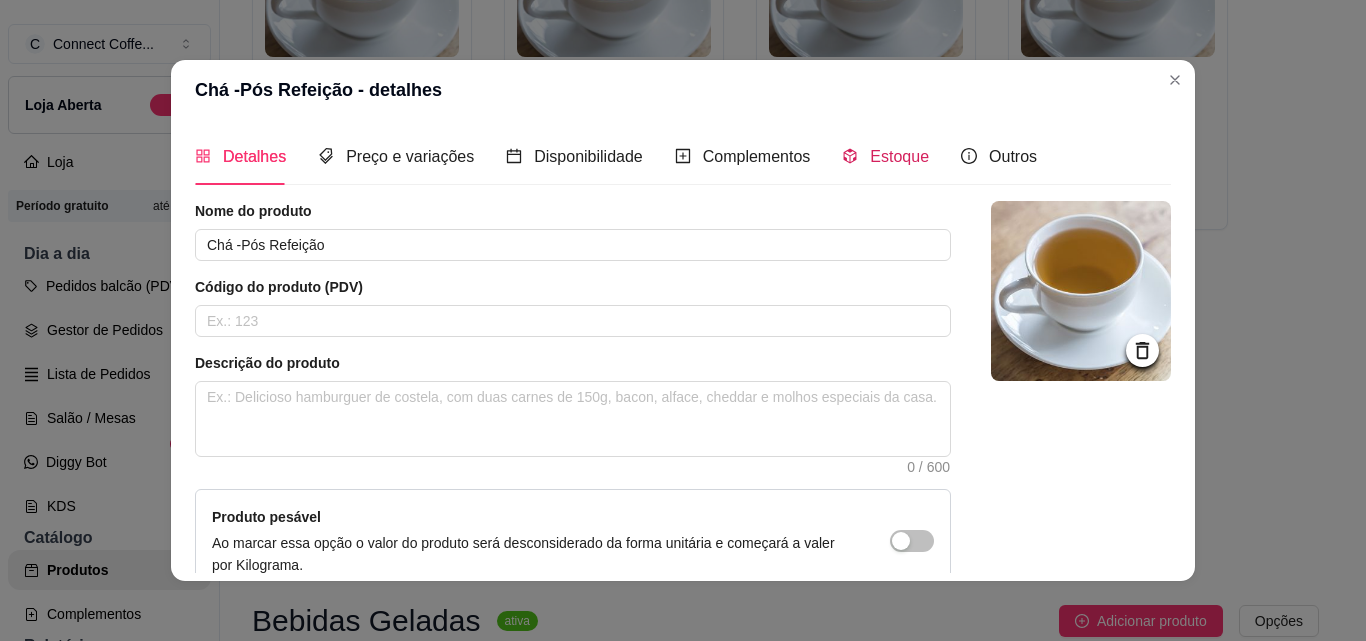 click on "Estoque" at bounding box center [899, 156] 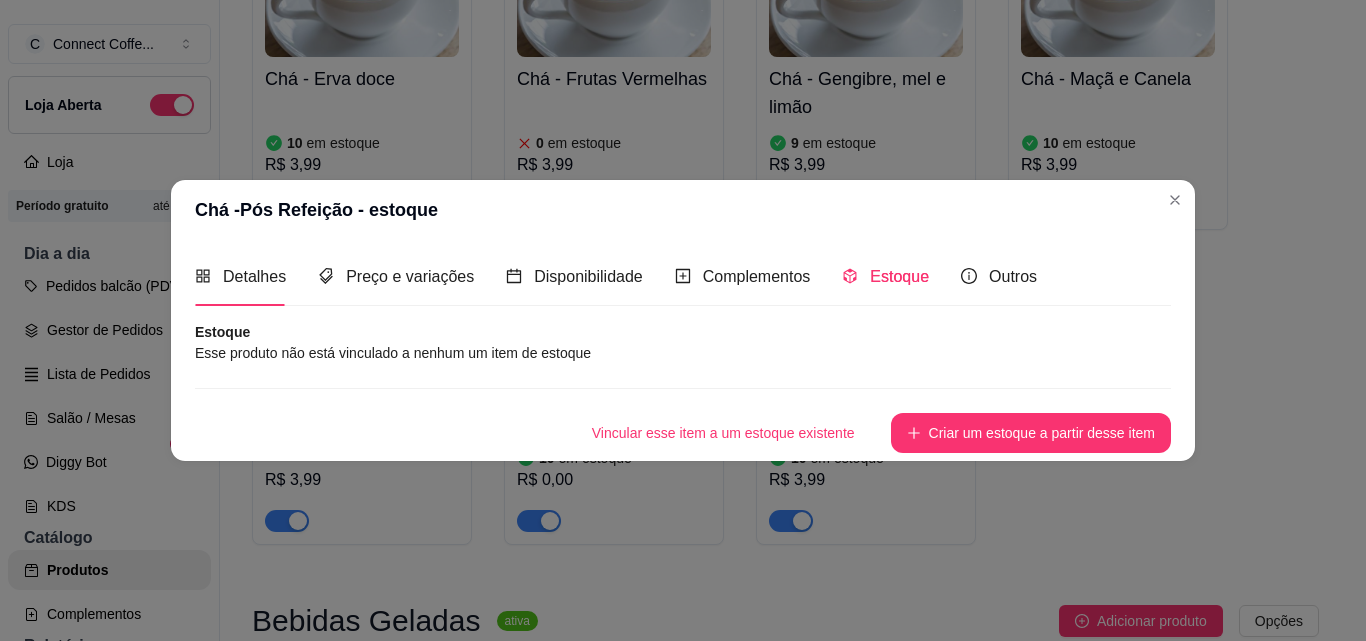 type 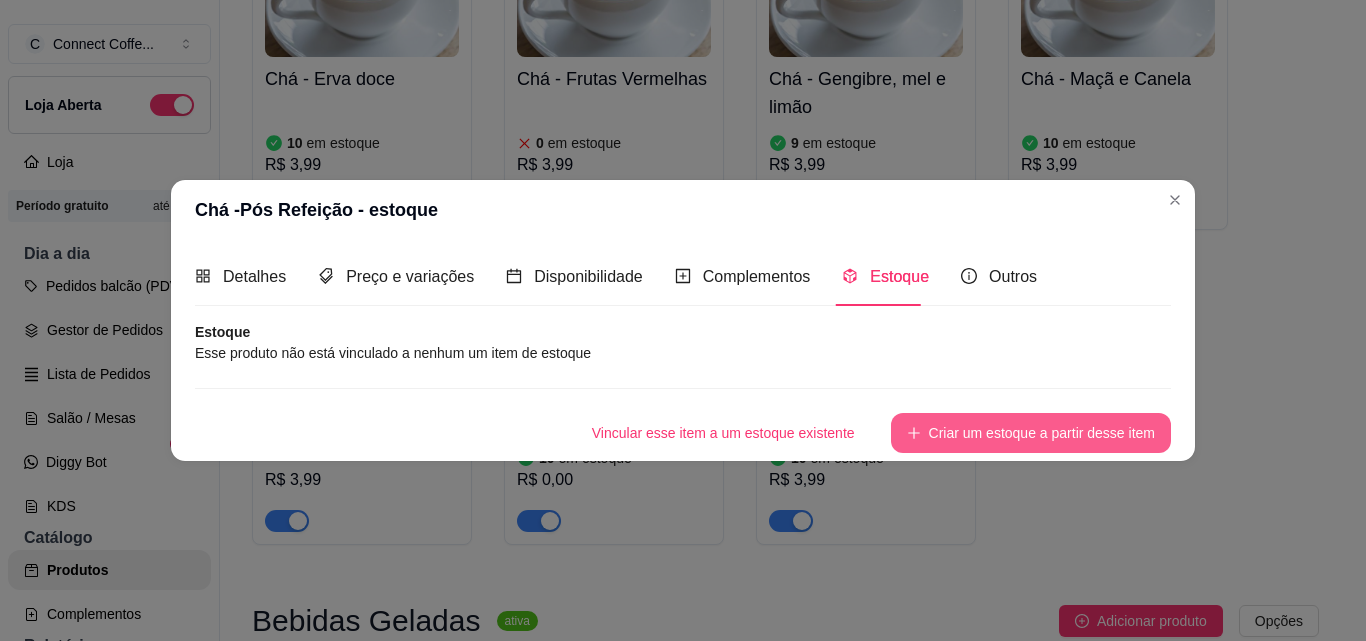 click on "Criar um estoque a partir desse item" at bounding box center (1031, 433) 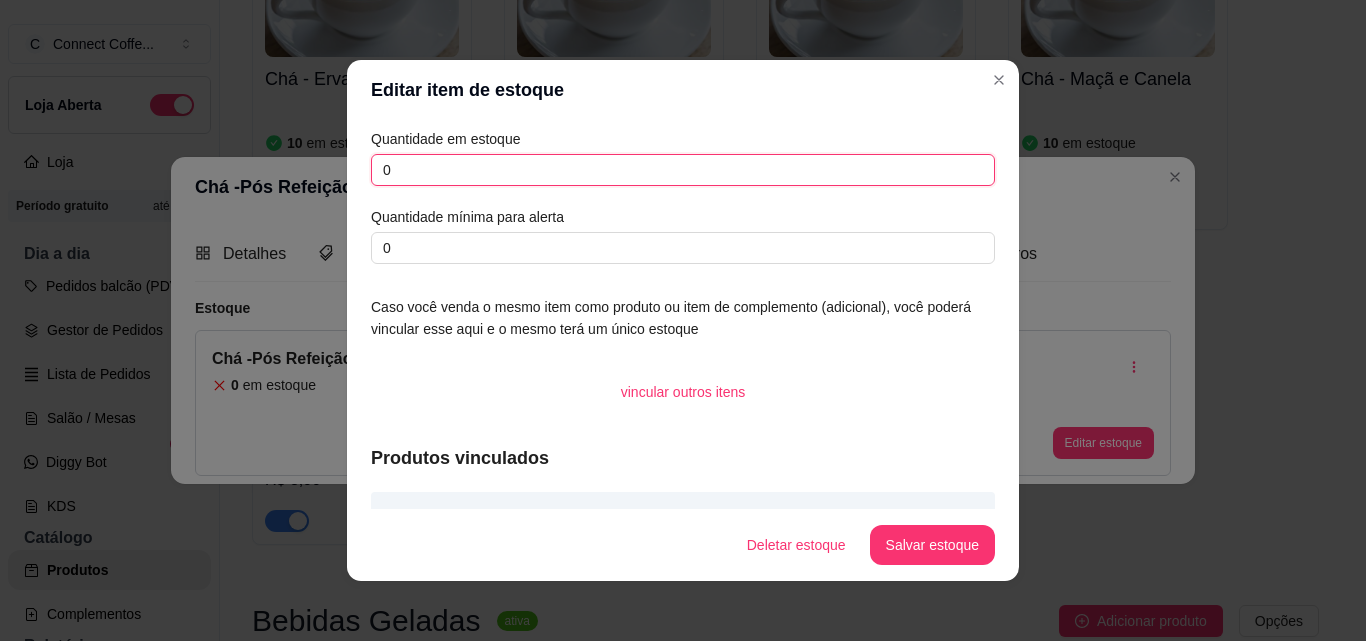 drag, startPoint x: 406, startPoint y: 161, endPoint x: 349, endPoint y: 164, distance: 57.07889 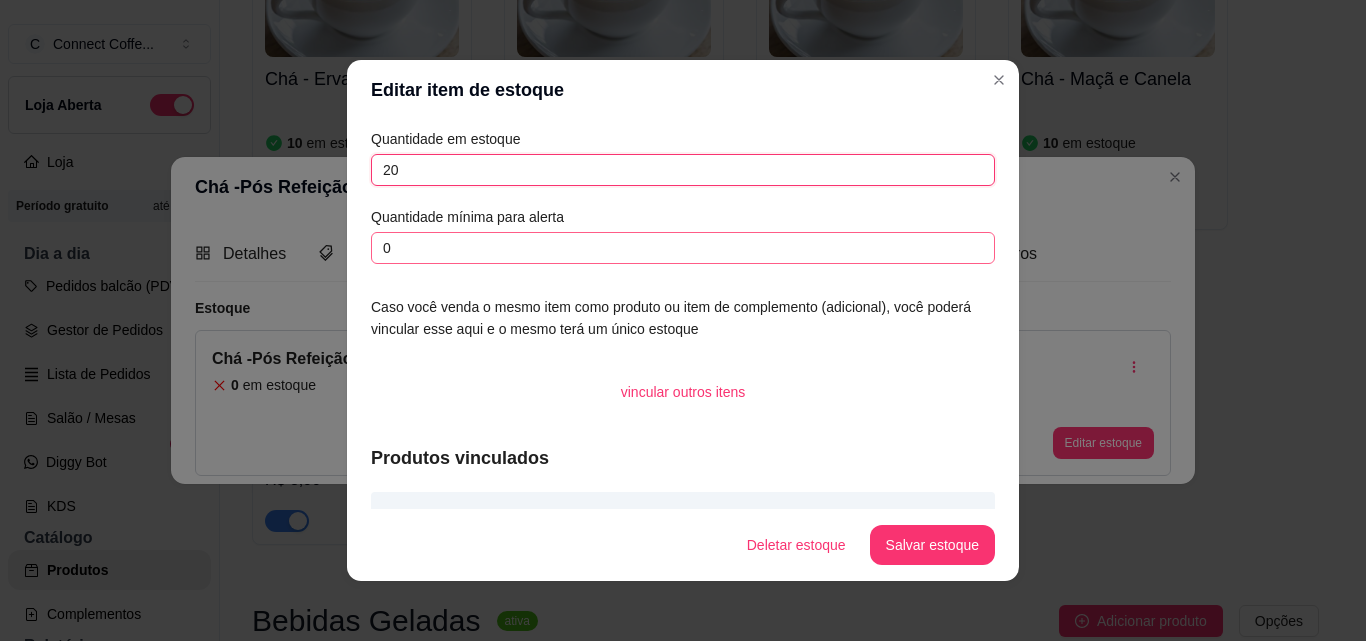 type on "20" 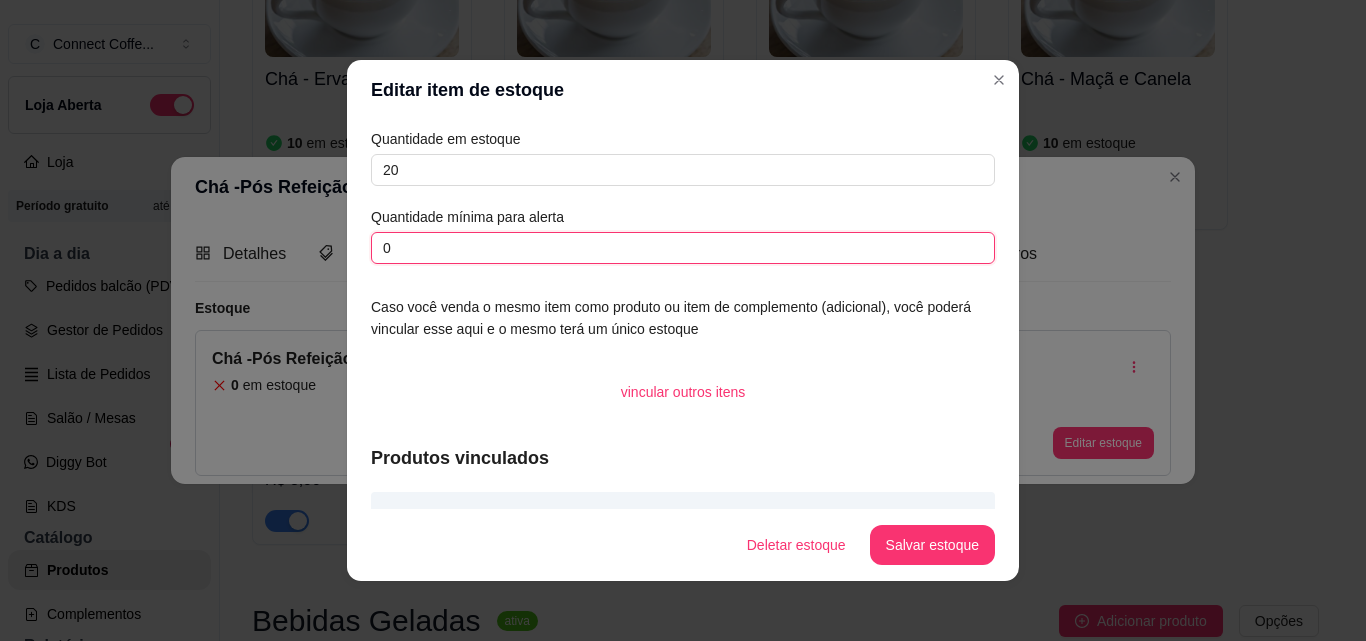 drag, startPoint x: 390, startPoint y: 251, endPoint x: 313, endPoint y: 251, distance: 77 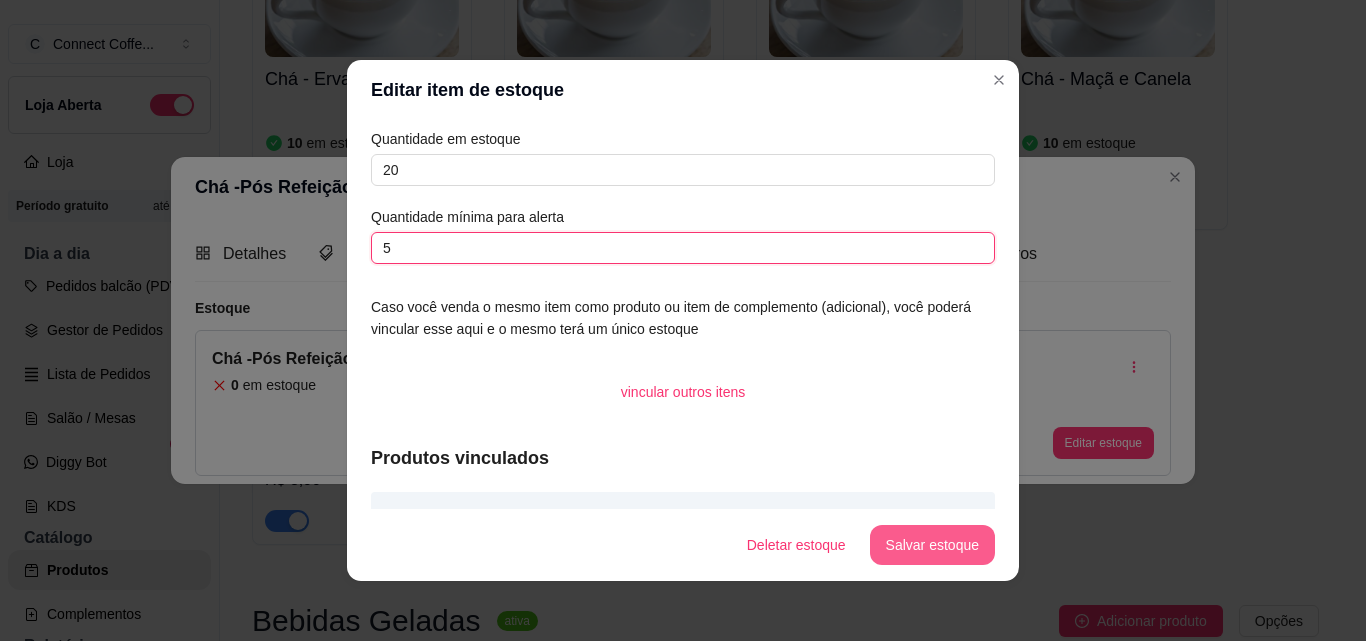 type on "5" 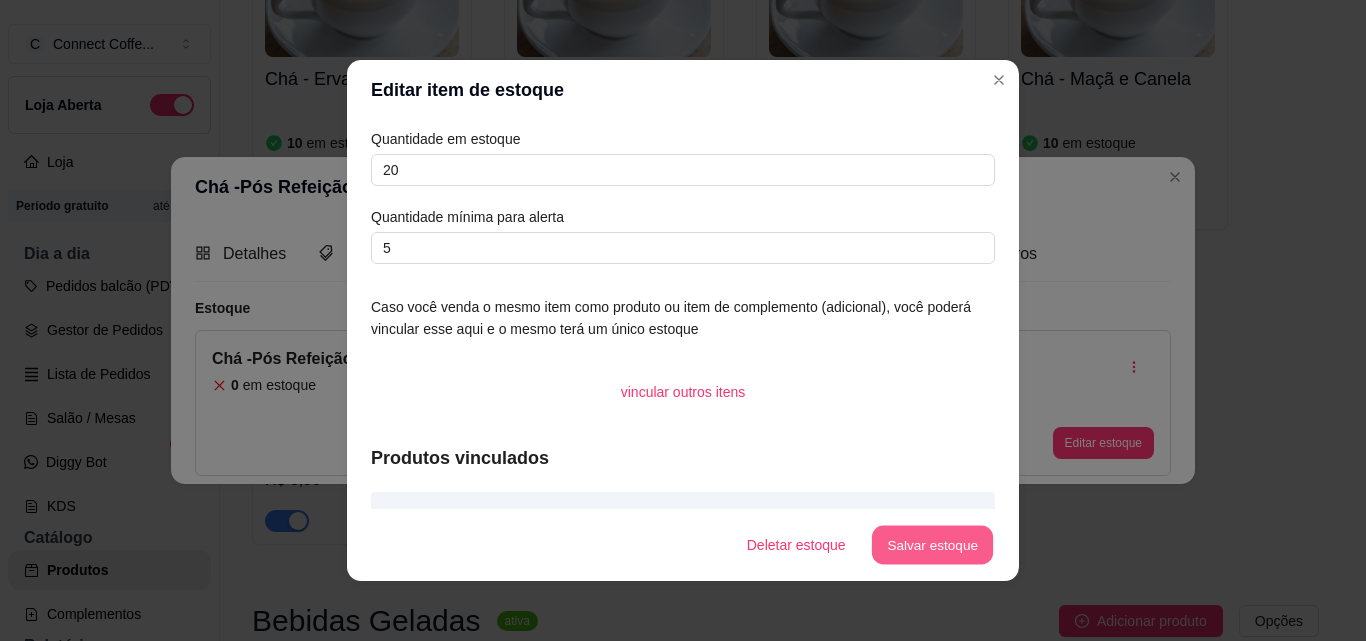 click on "Salvar estoque" at bounding box center [932, 545] 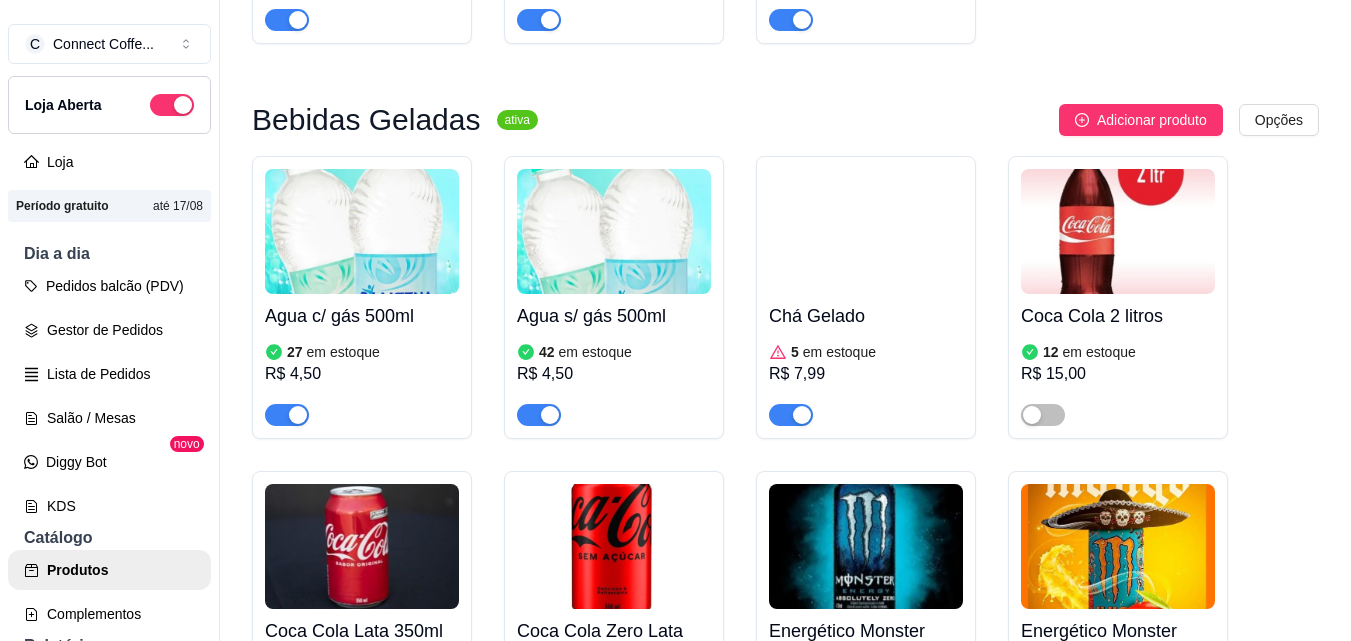 scroll, scrollTop: 8200, scrollLeft: 0, axis: vertical 